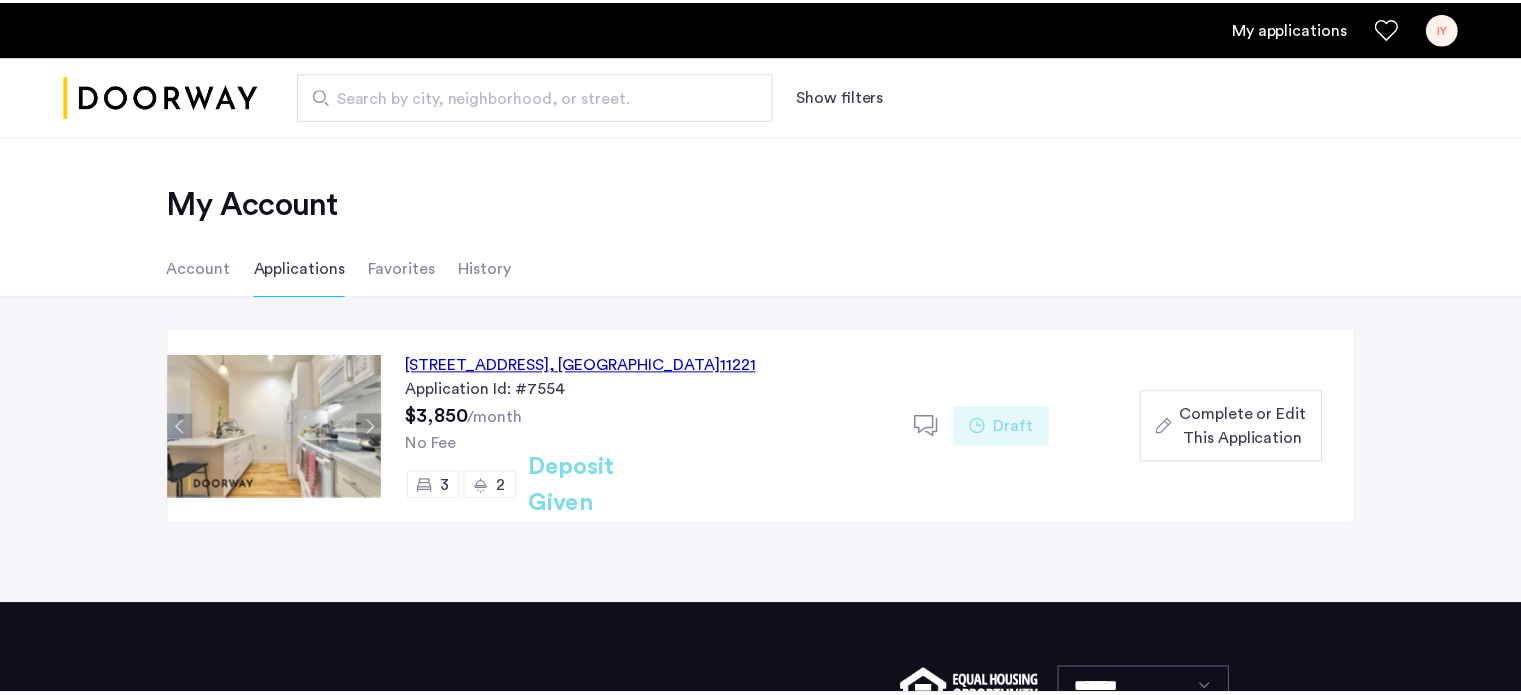 scroll, scrollTop: 0, scrollLeft: 0, axis: both 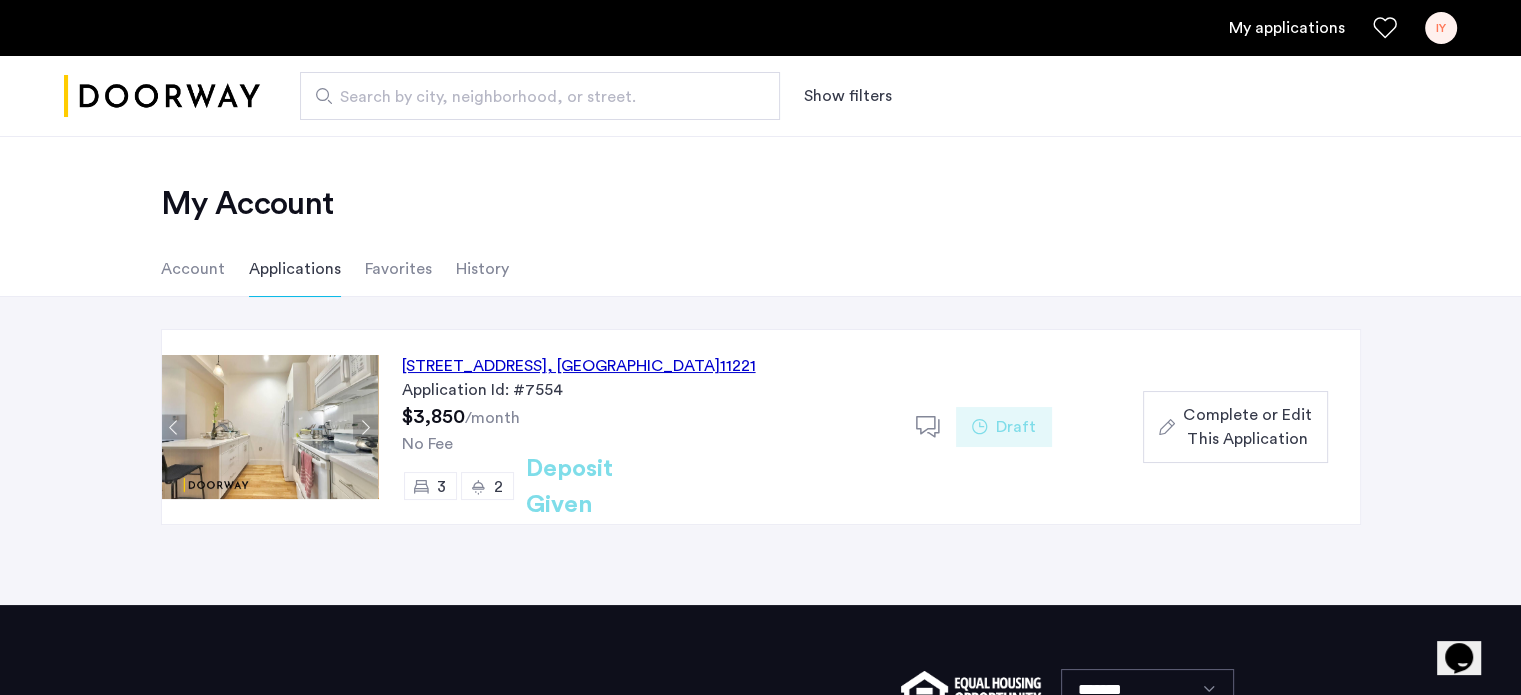 click on "Complete or Edit This Application" 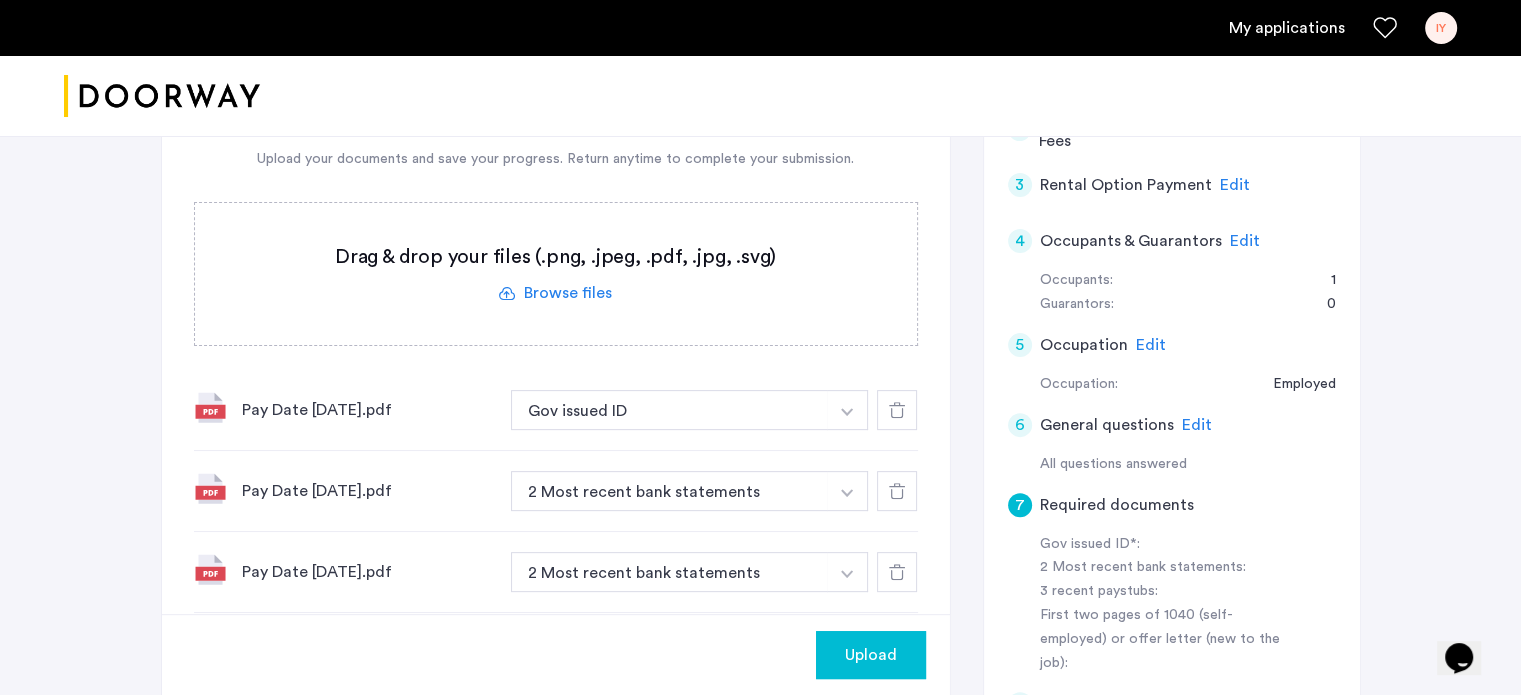 scroll, scrollTop: 586, scrollLeft: 0, axis: vertical 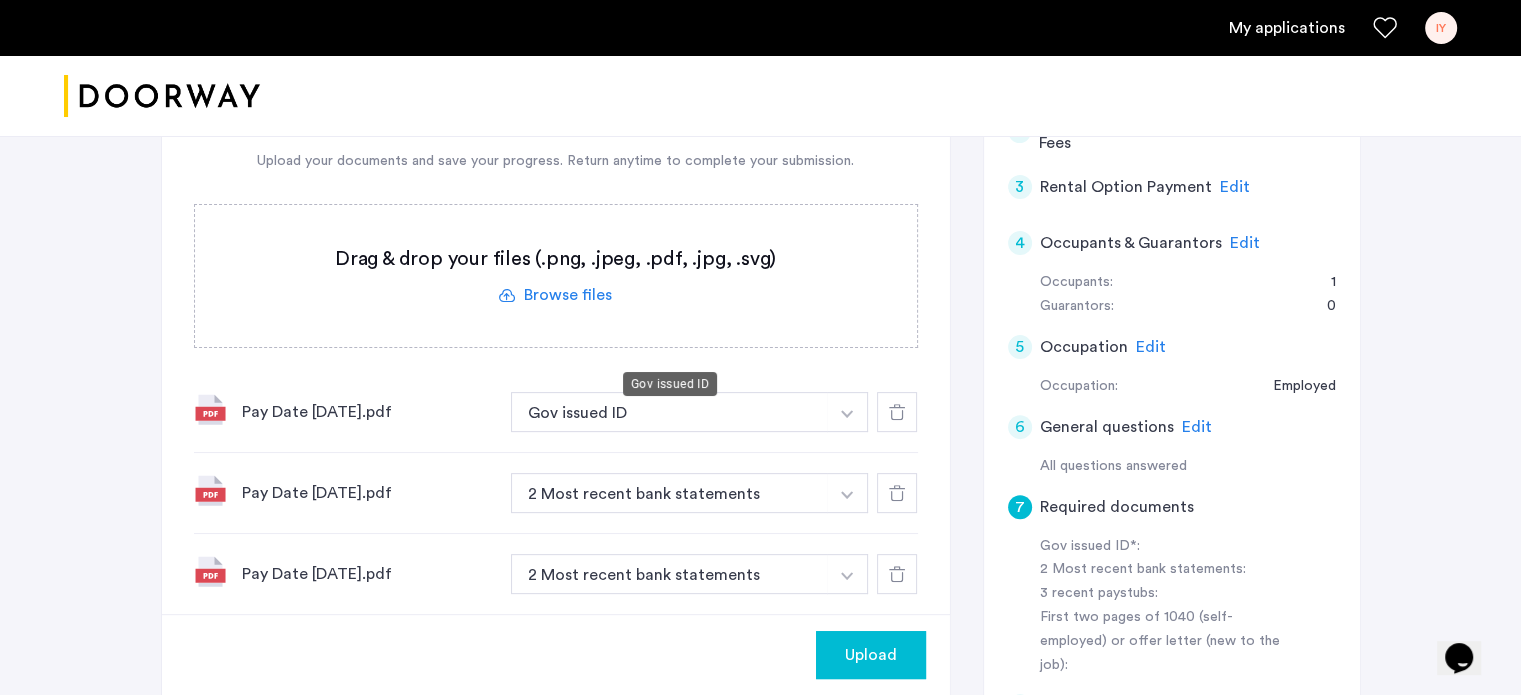 click on "Gov issued ID" at bounding box center (670, 412) 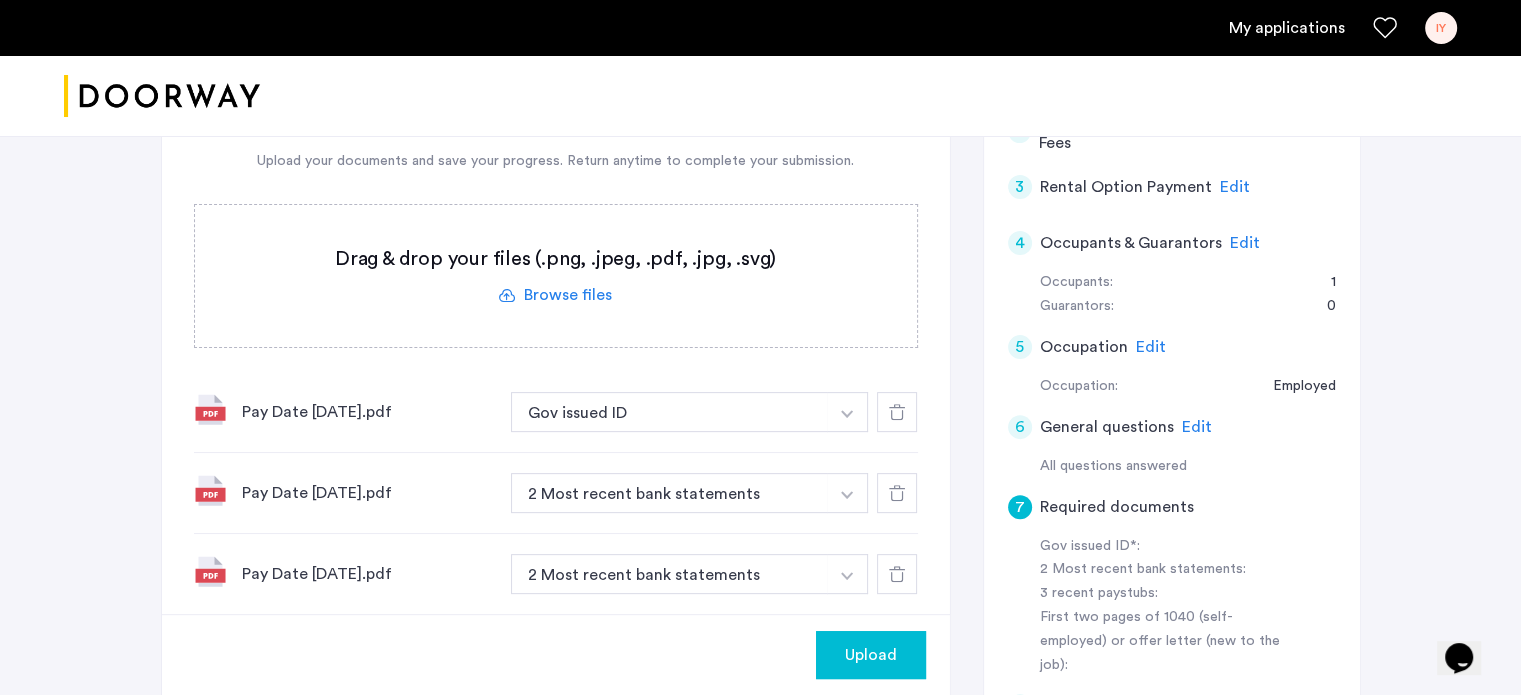 click on "Gov issued ID" at bounding box center (670, 412) 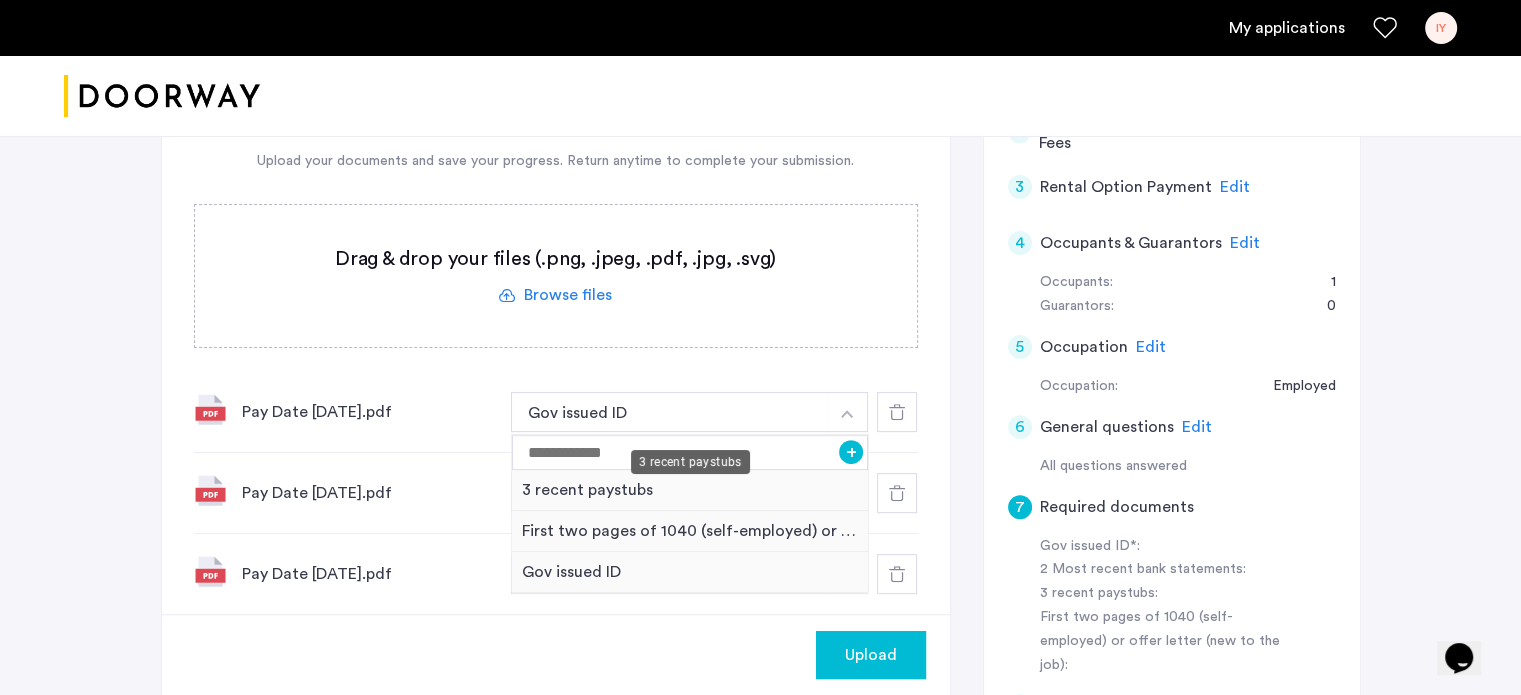 click on "3 recent paystubs" at bounding box center [690, 490] 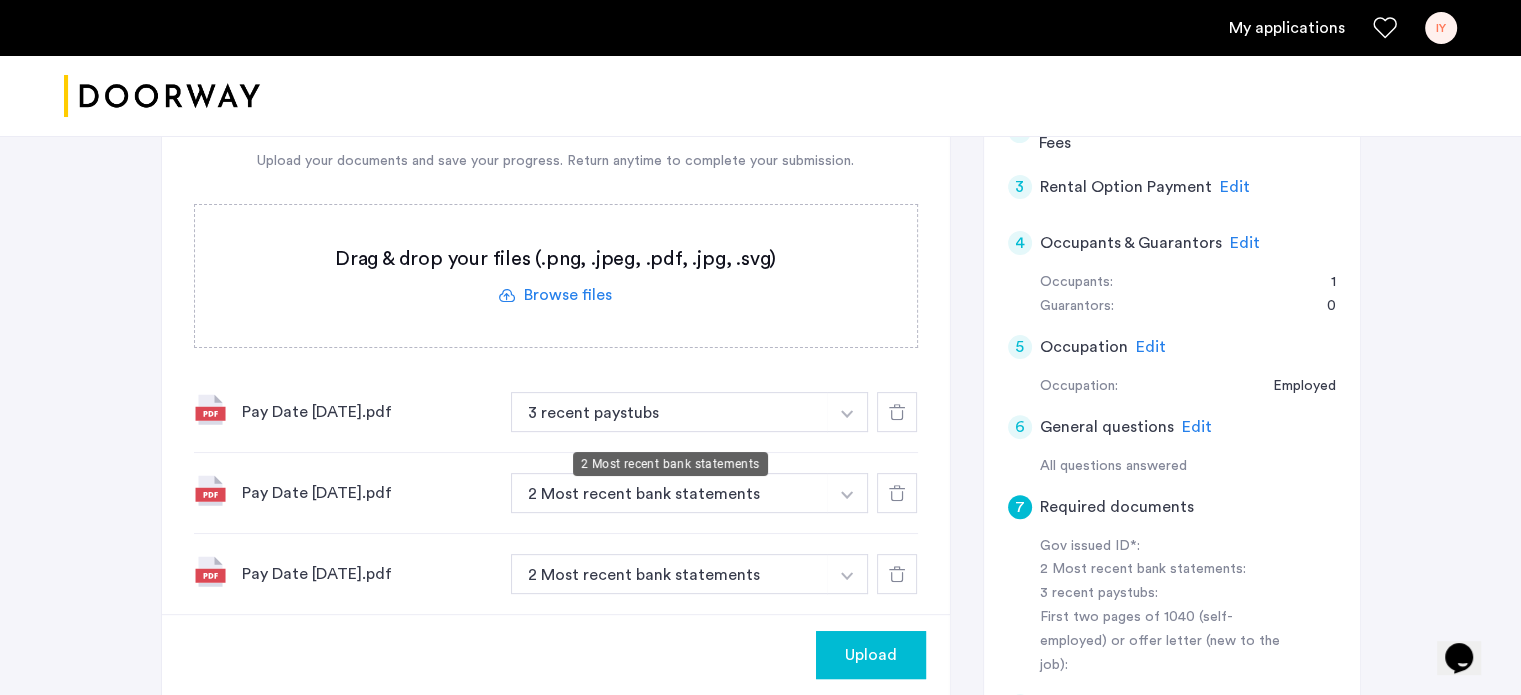 click on "2 Most recent bank statements" at bounding box center [670, 493] 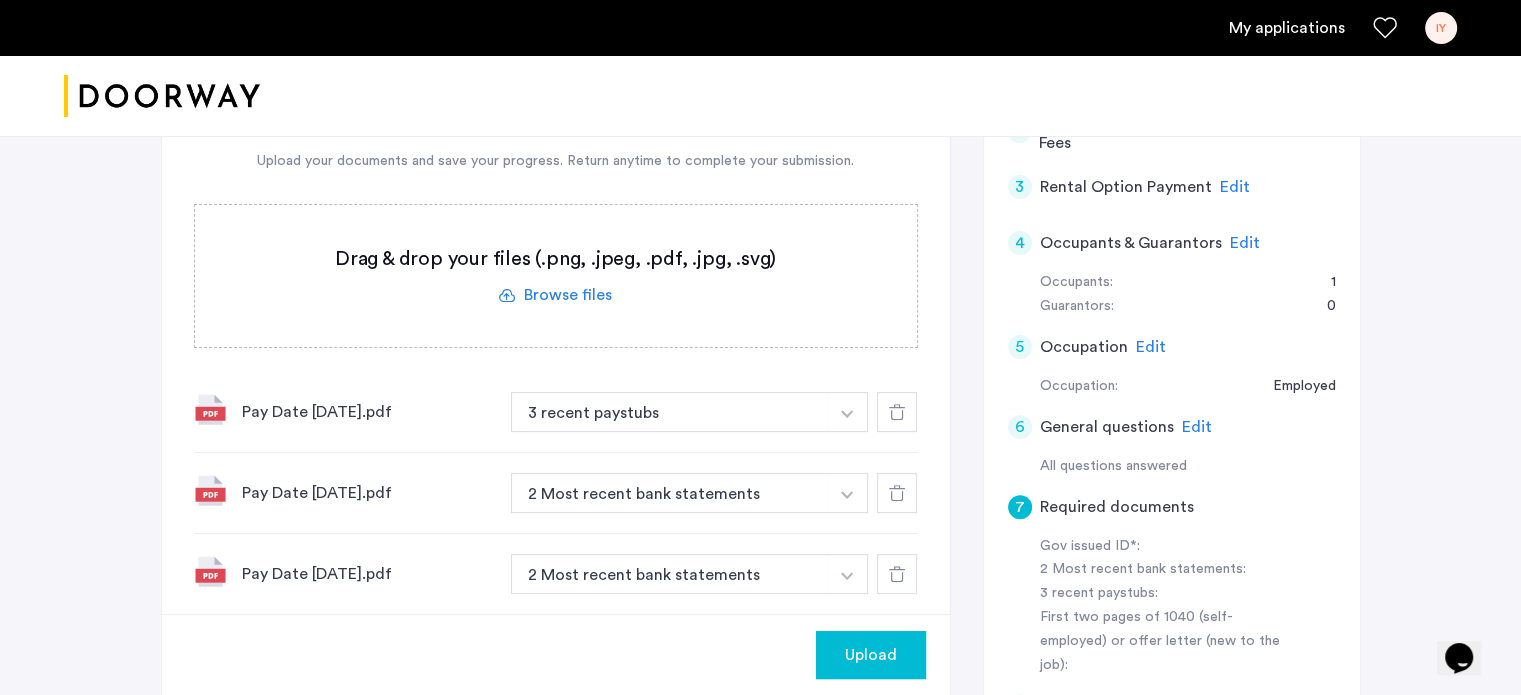 click at bounding box center [847, 414] 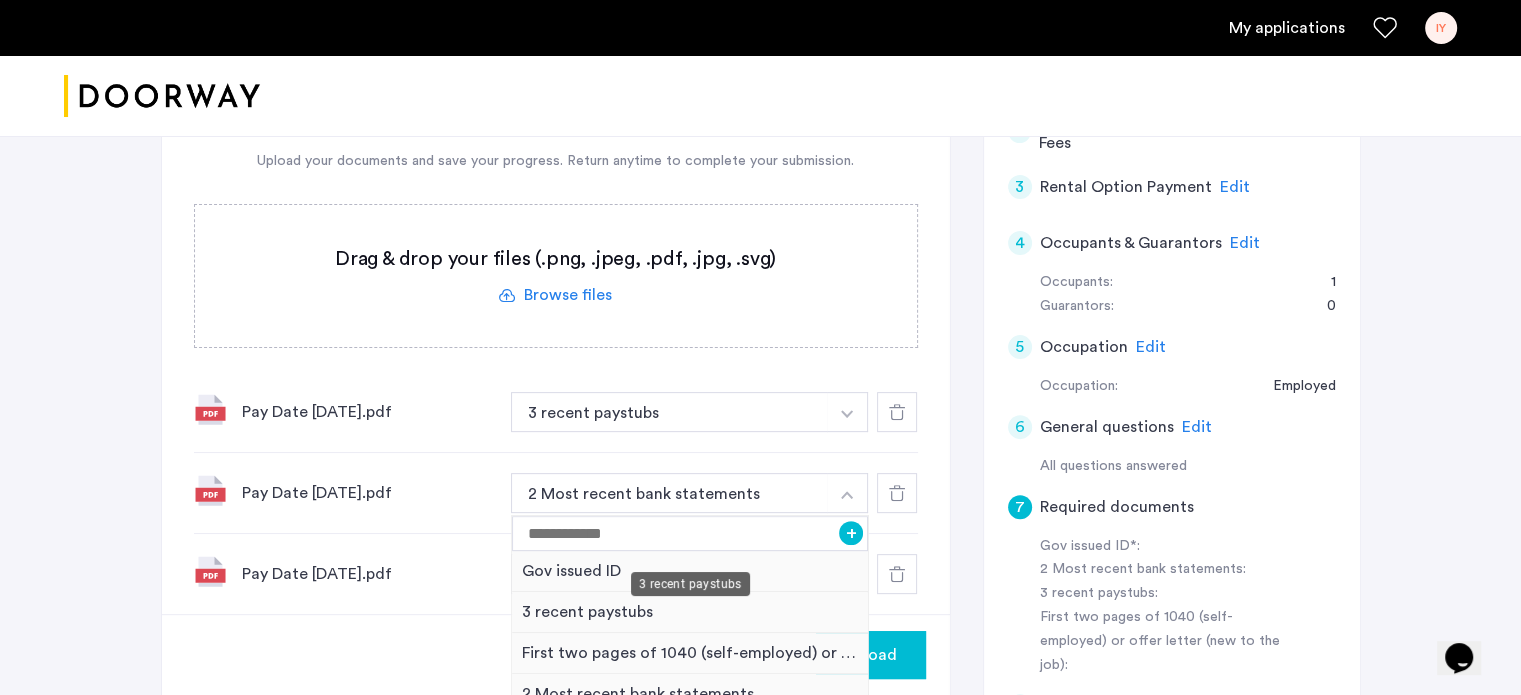 click on "3 recent paystubs" at bounding box center [690, 612] 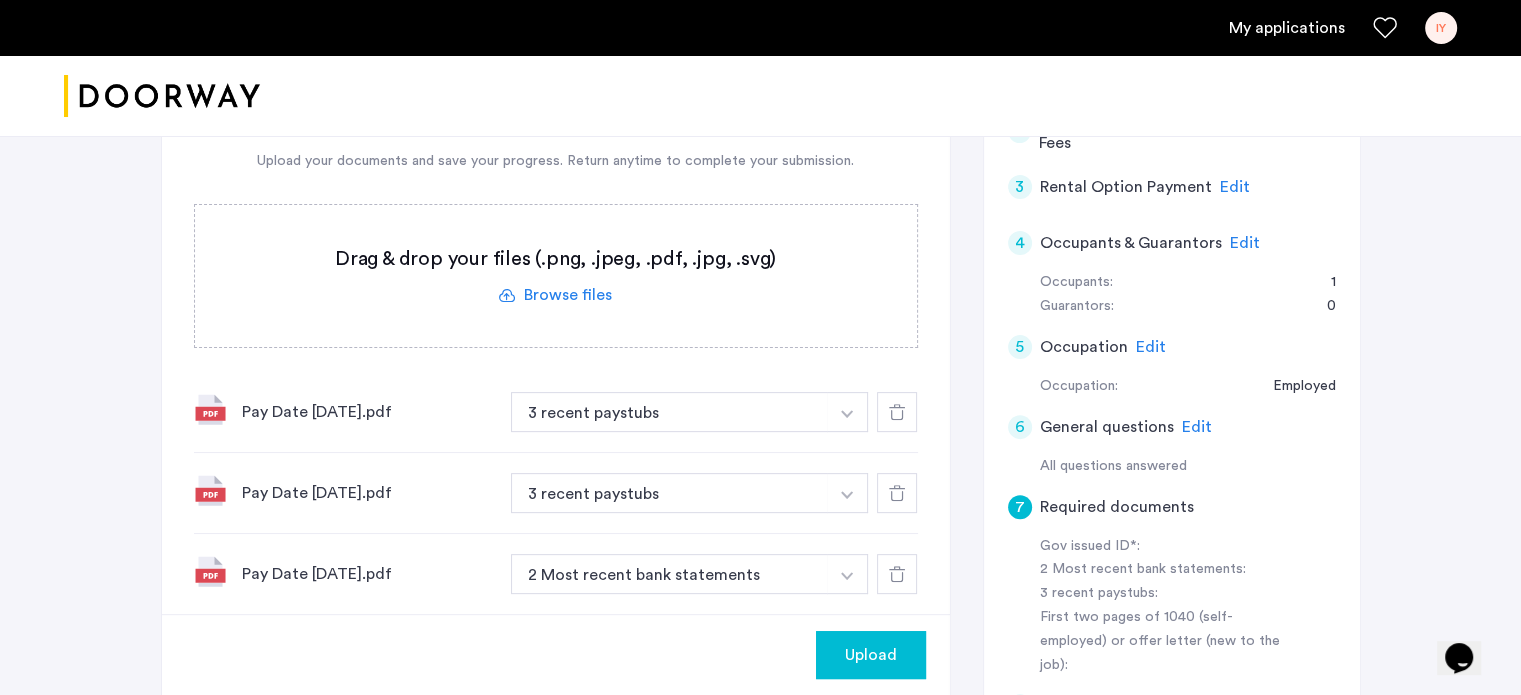 click at bounding box center (847, 412) 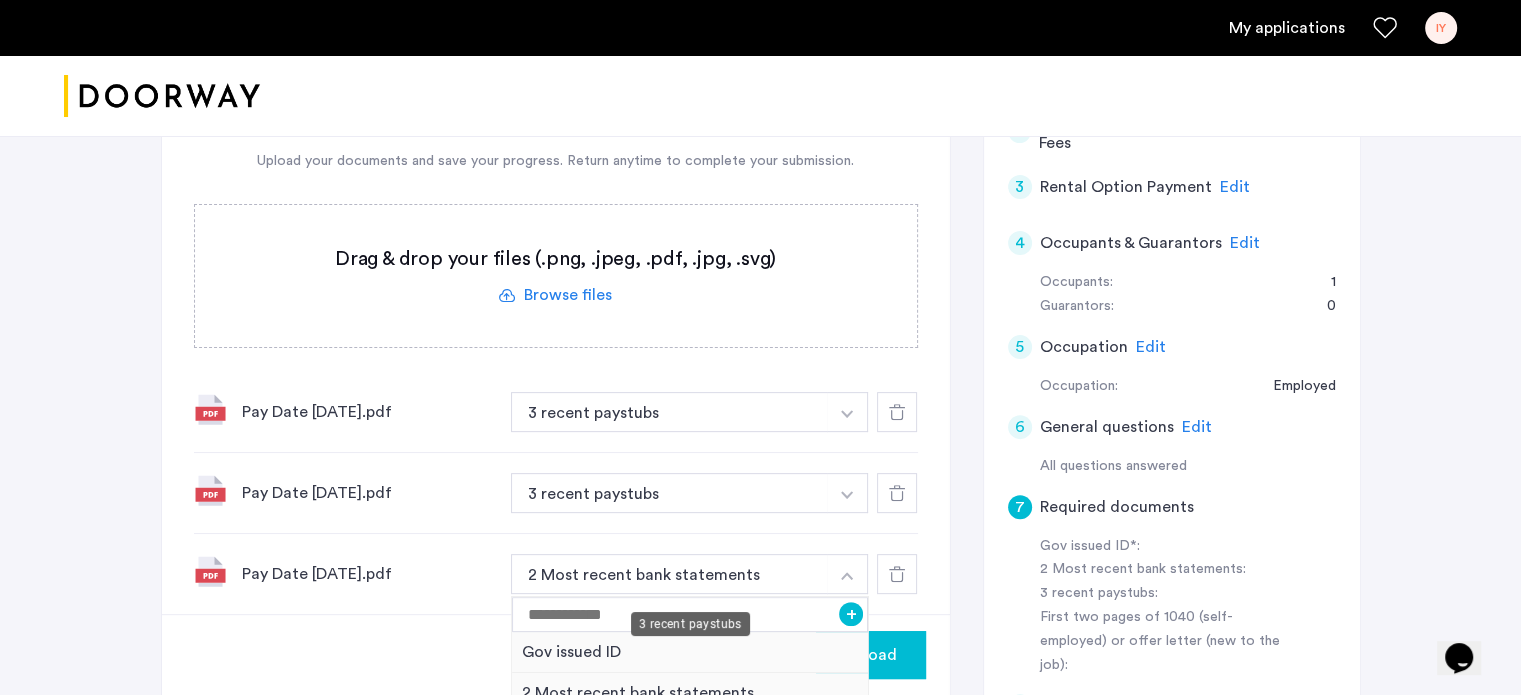 click on "3 recent paystubs" at bounding box center (690, 734) 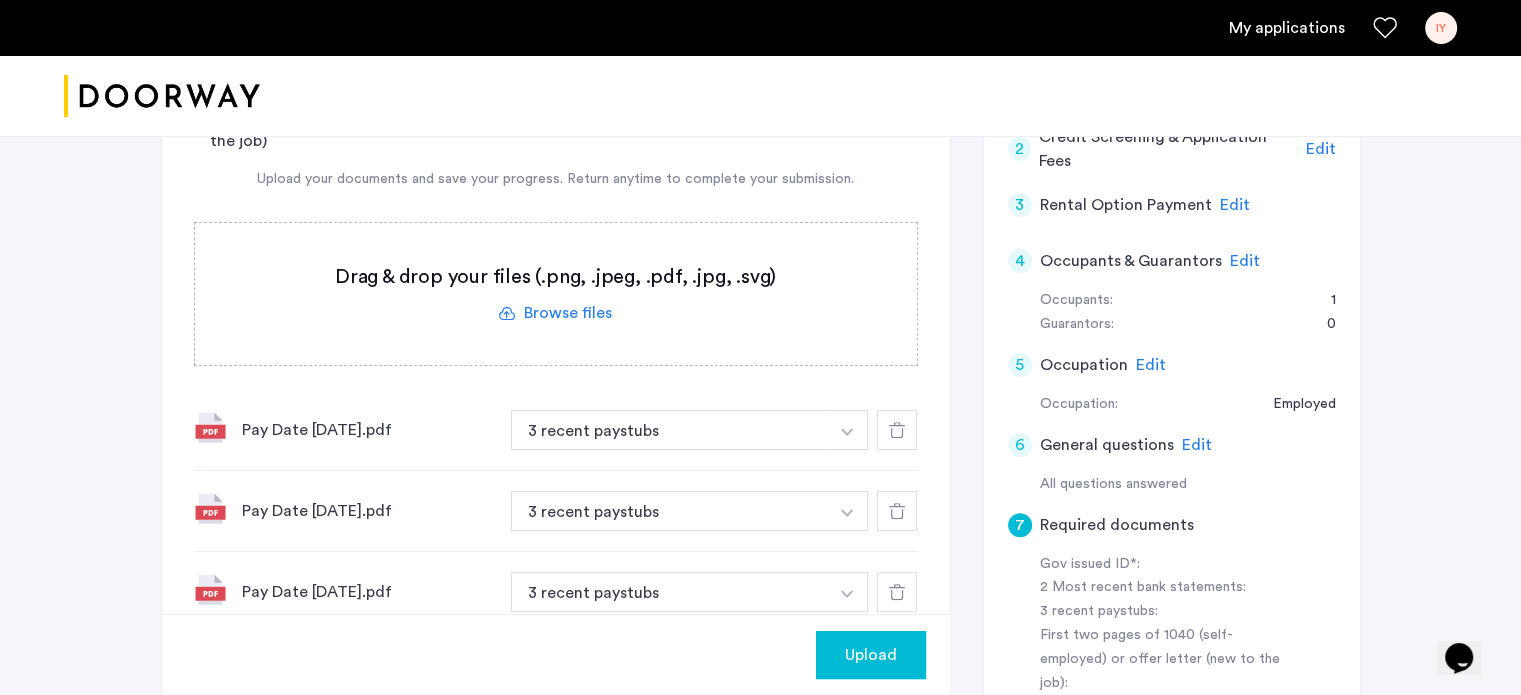 scroll, scrollTop: 792, scrollLeft: 0, axis: vertical 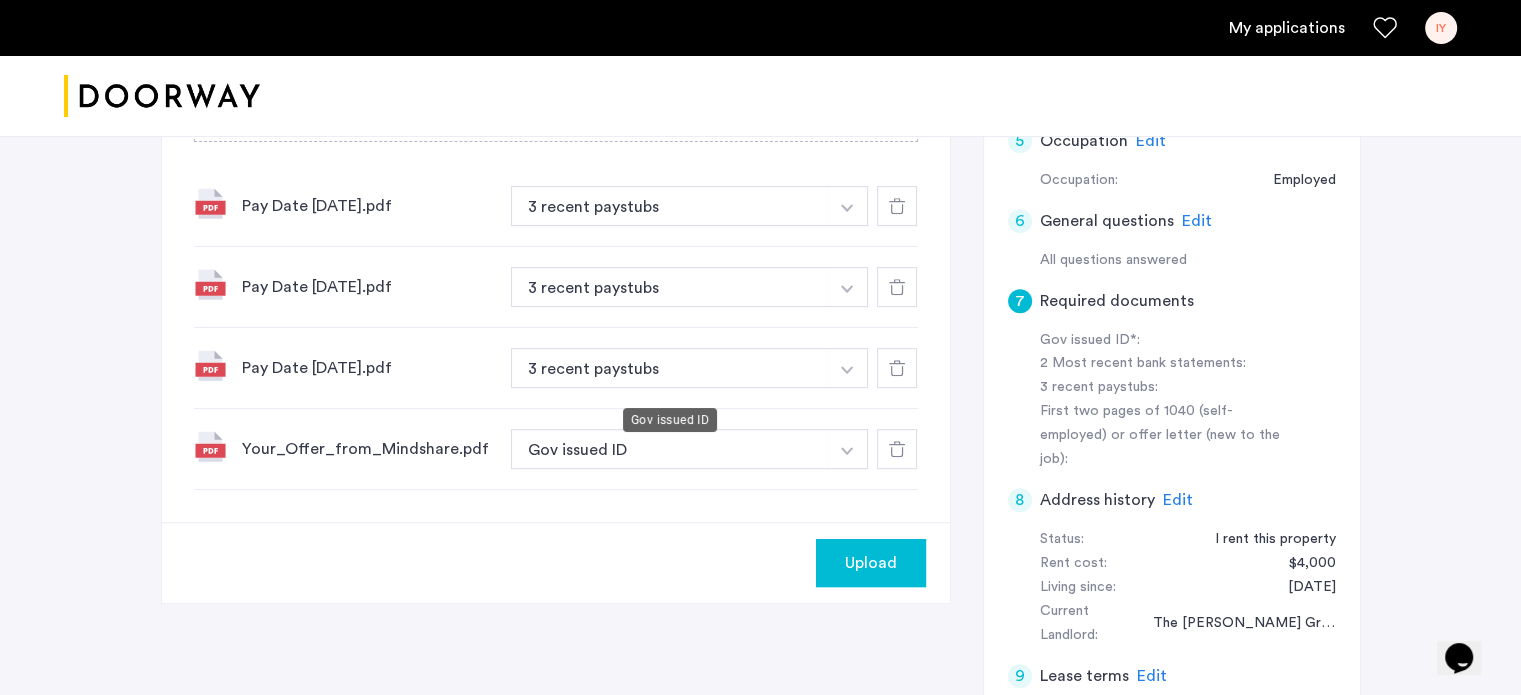 click on "Gov issued ID" at bounding box center [670, 449] 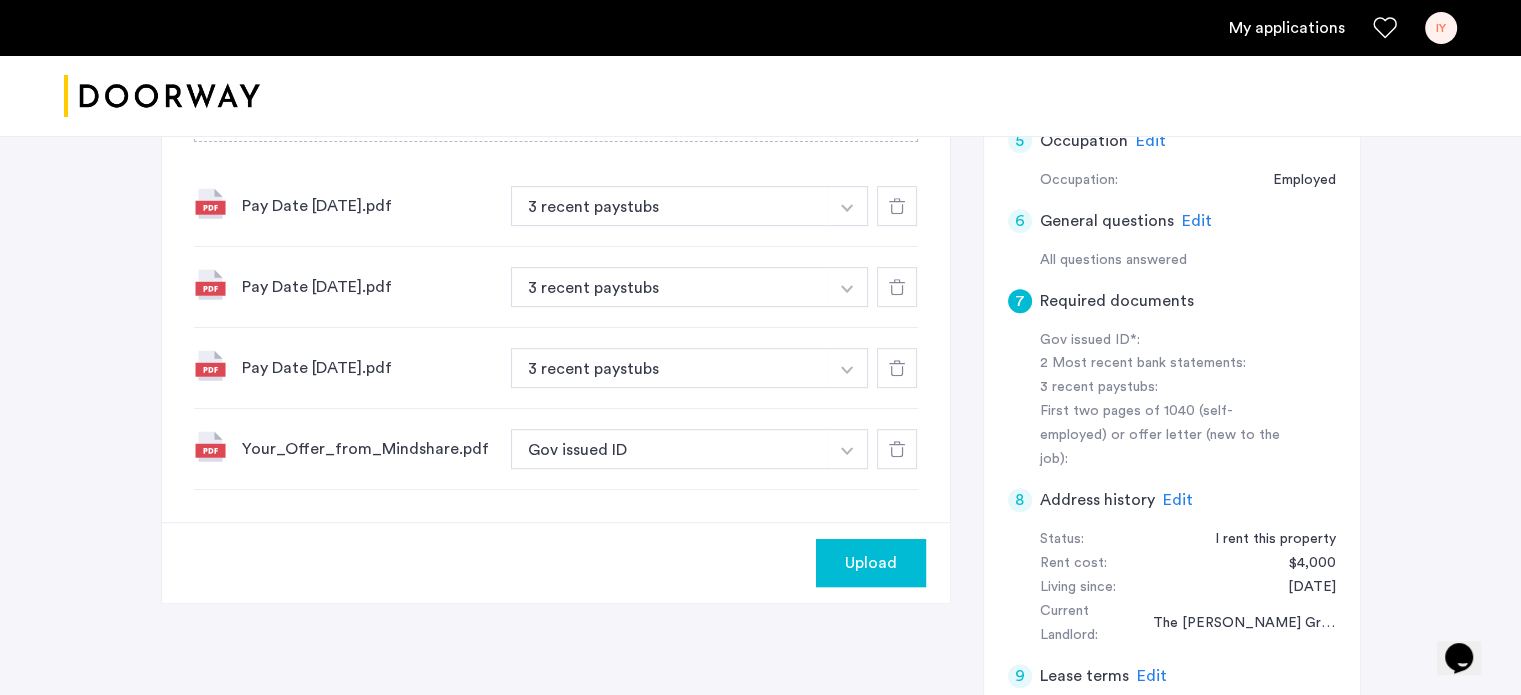 click at bounding box center (847, 206) 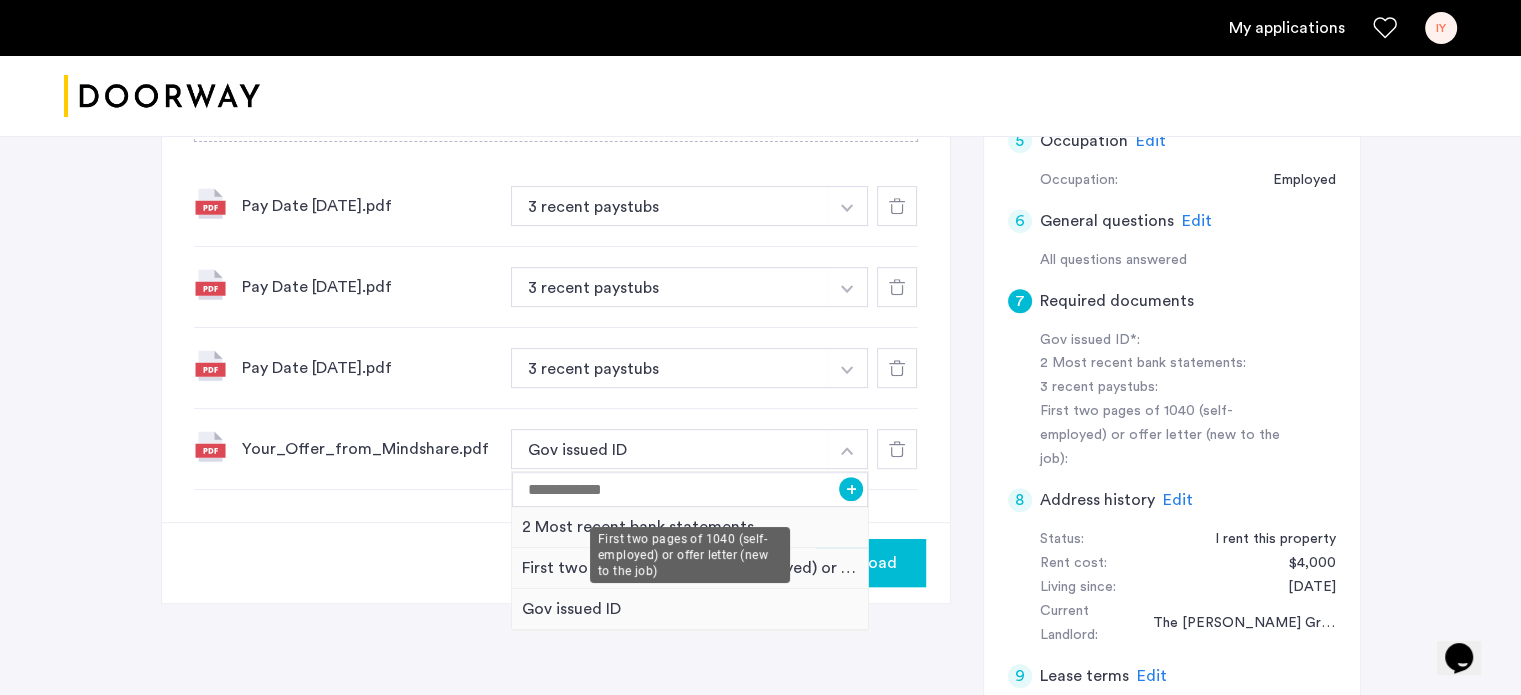 scroll, scrollTop: 807, scrollLeft: 0, axis: vertical 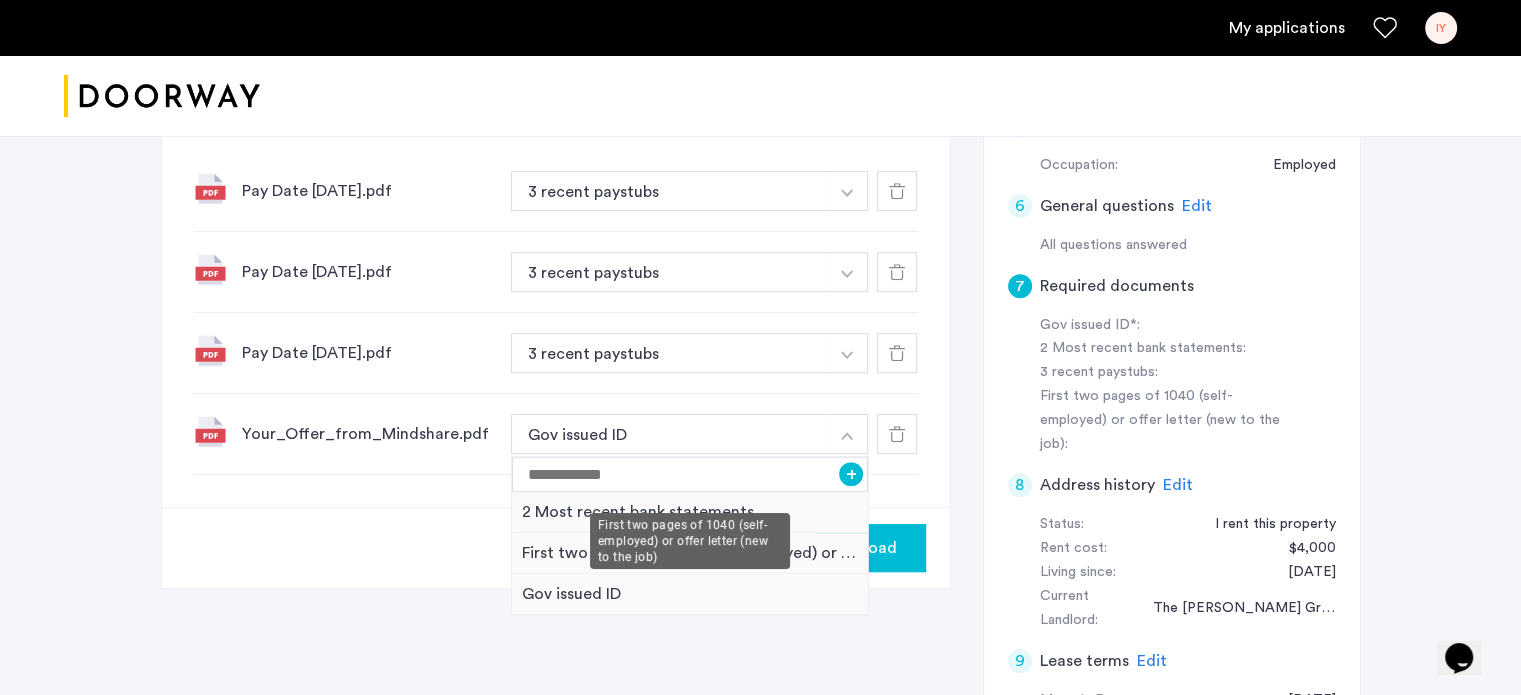 click on "First two pages of 1040 (self-employed) or offer letter (new to the job)" at bounding box center [690, 553] 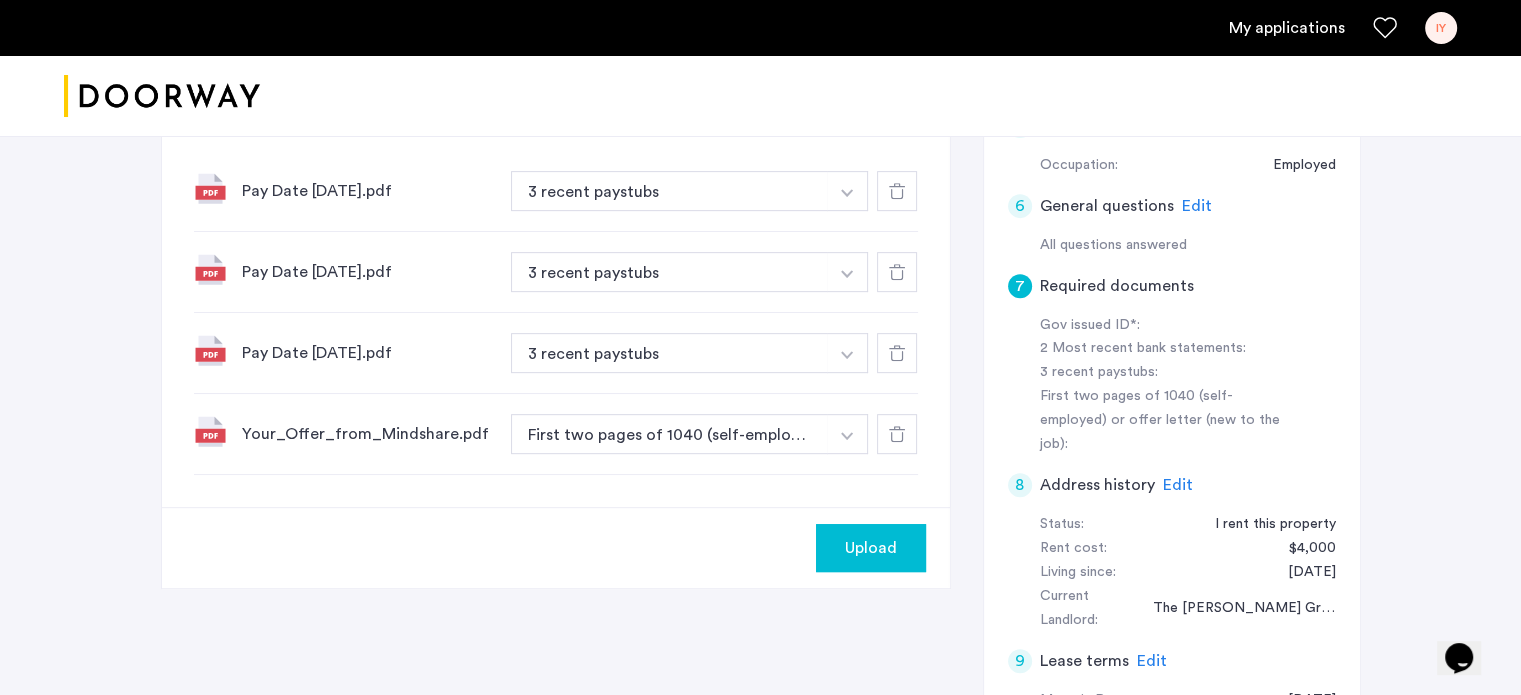 click on "Upload" 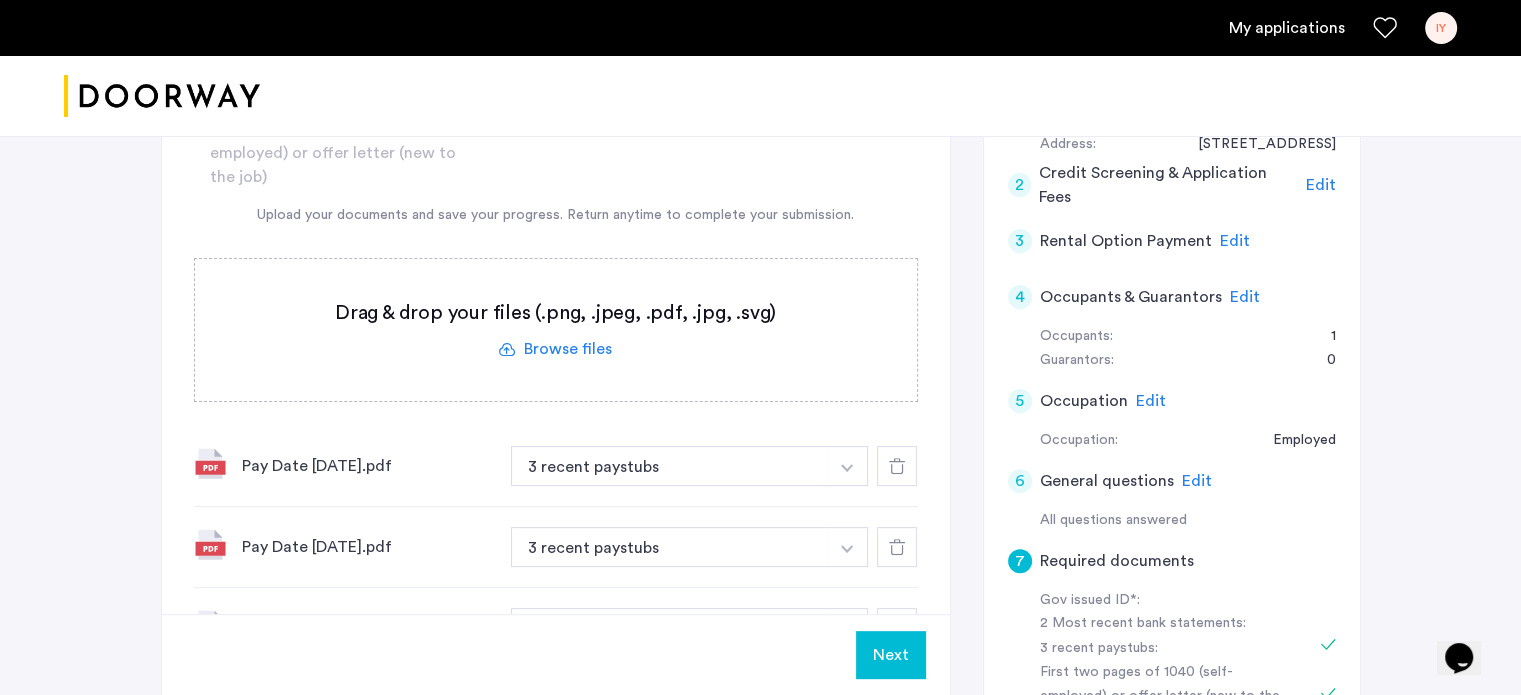 scroll, scrollTop: 506, scrollLeft: 0, axis: vertical 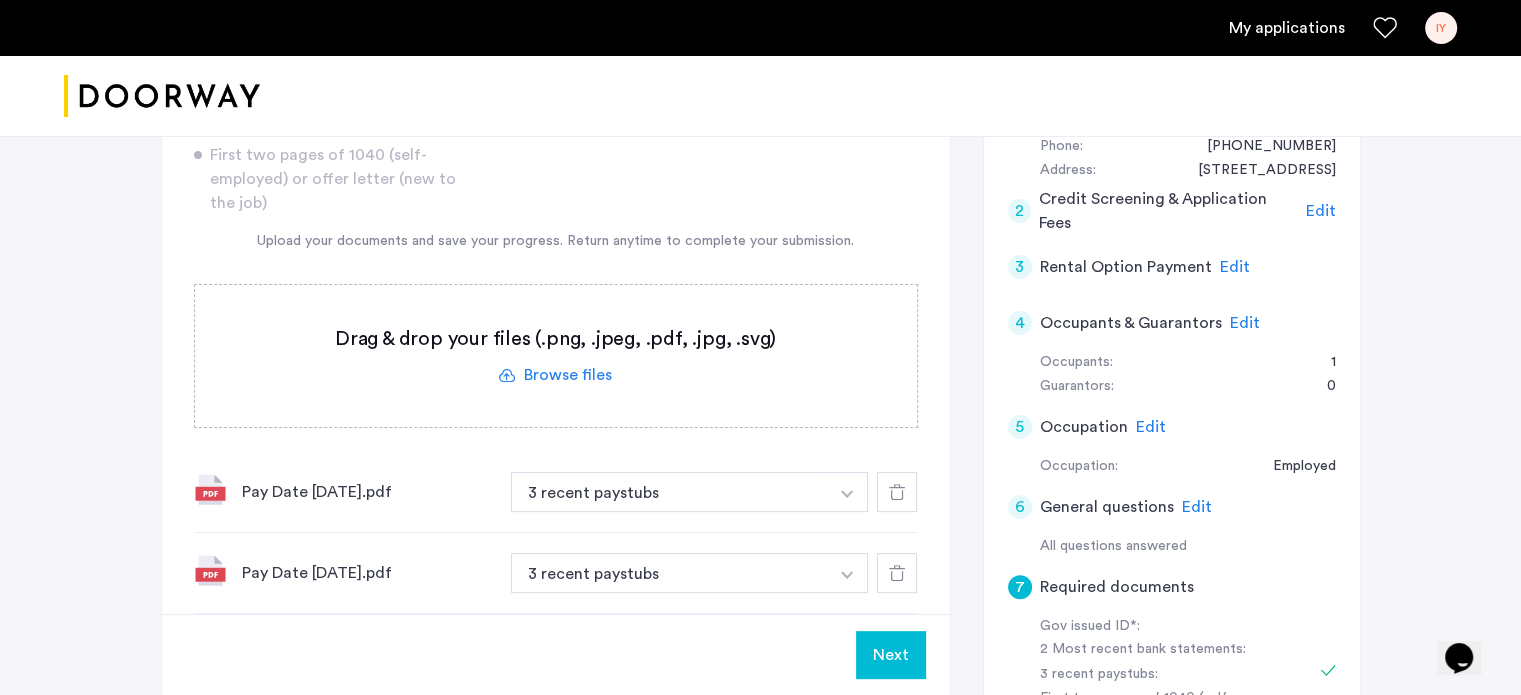 click 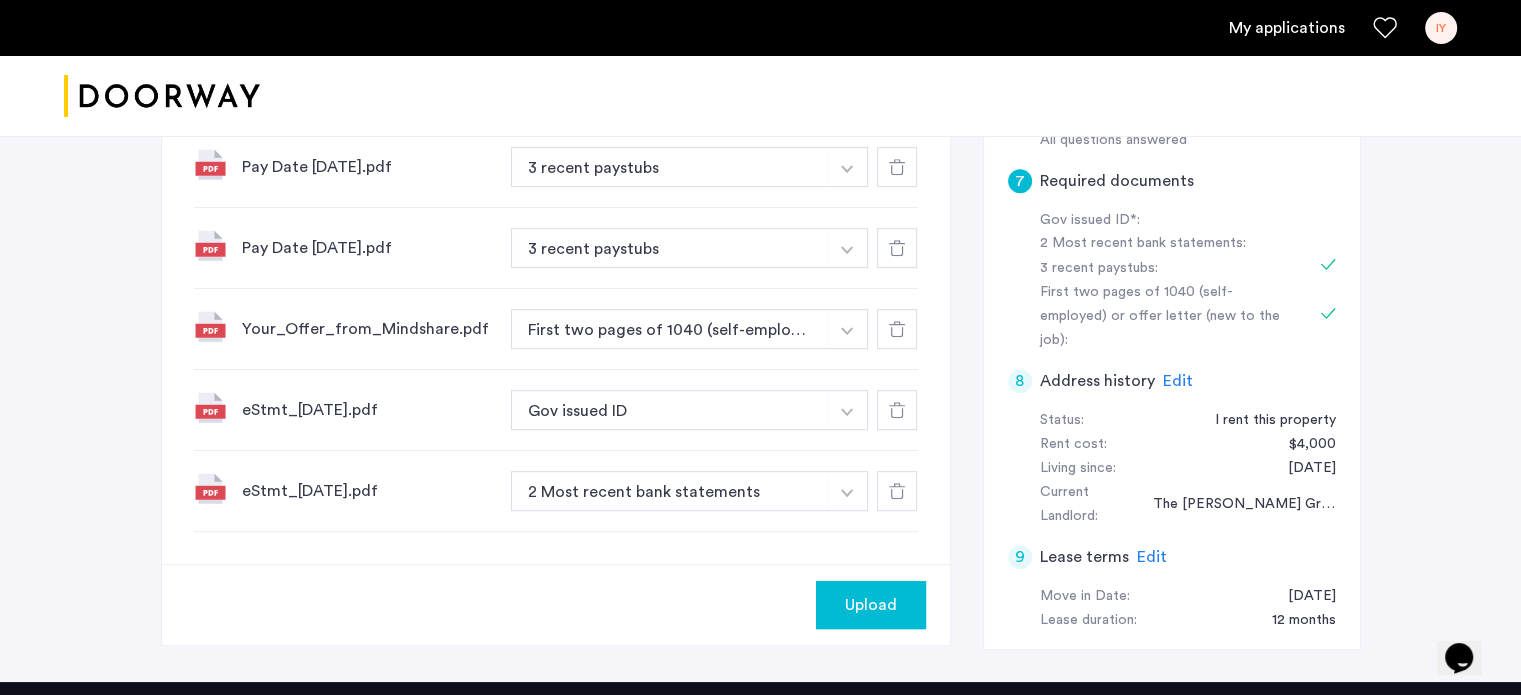 scroll, scrollTop: 914, scrollLeft: 0, axis: vertical 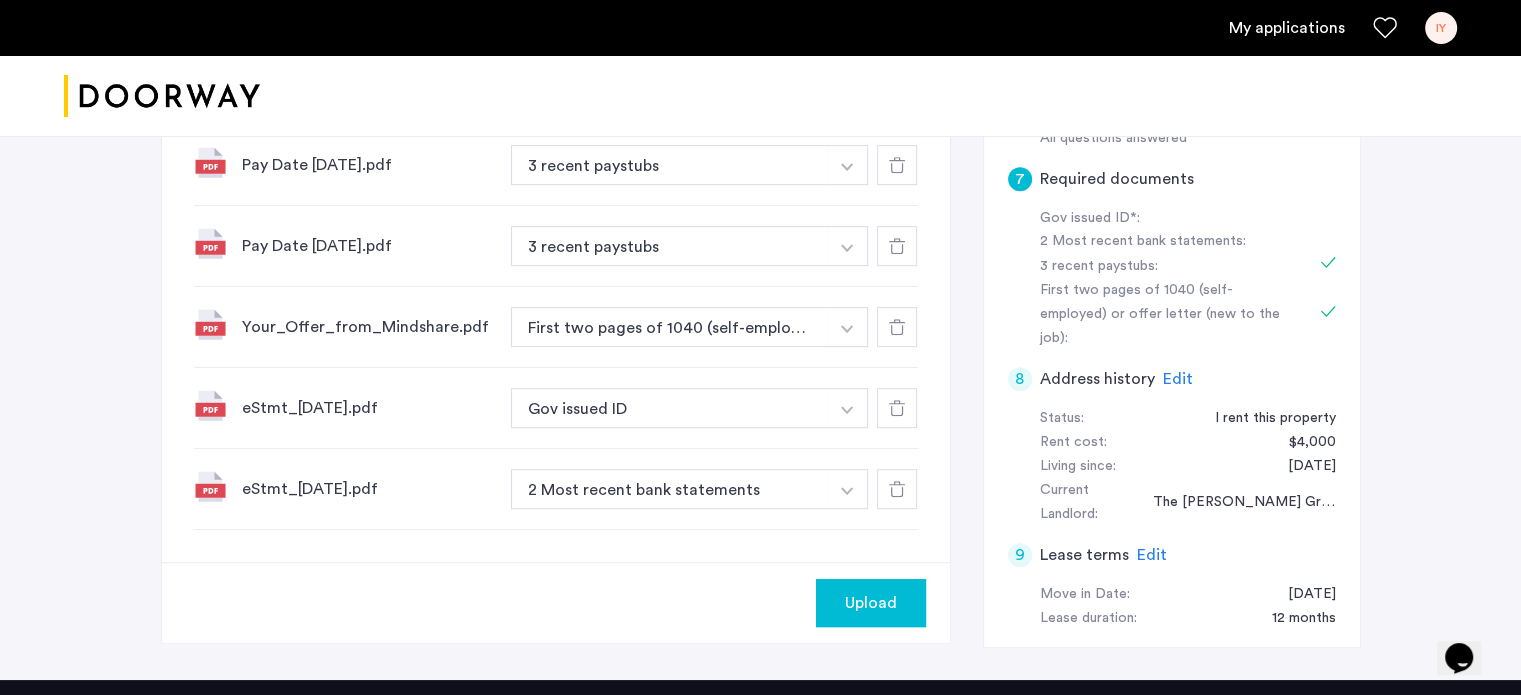 click at bounding box center (847, 86) 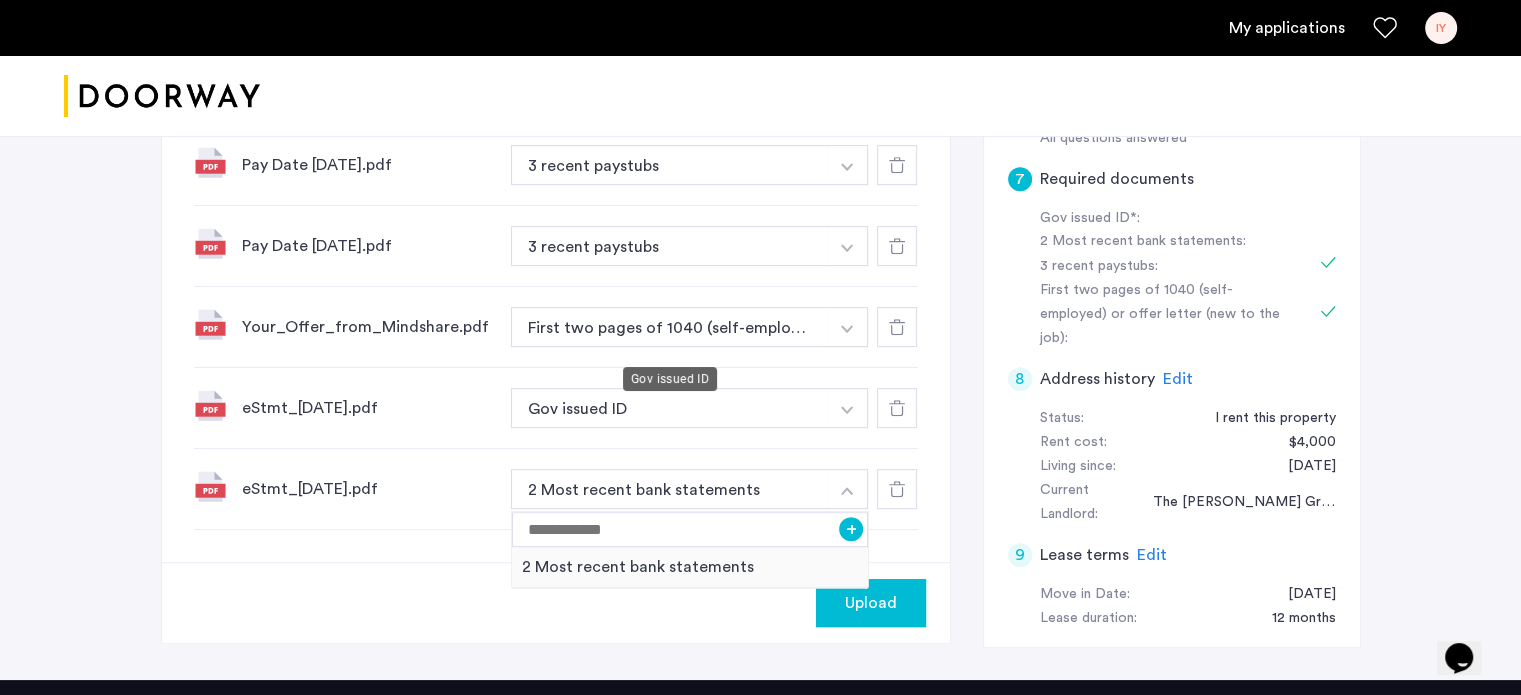 click on "Gov issued ID" at bounding box center [670, 408] 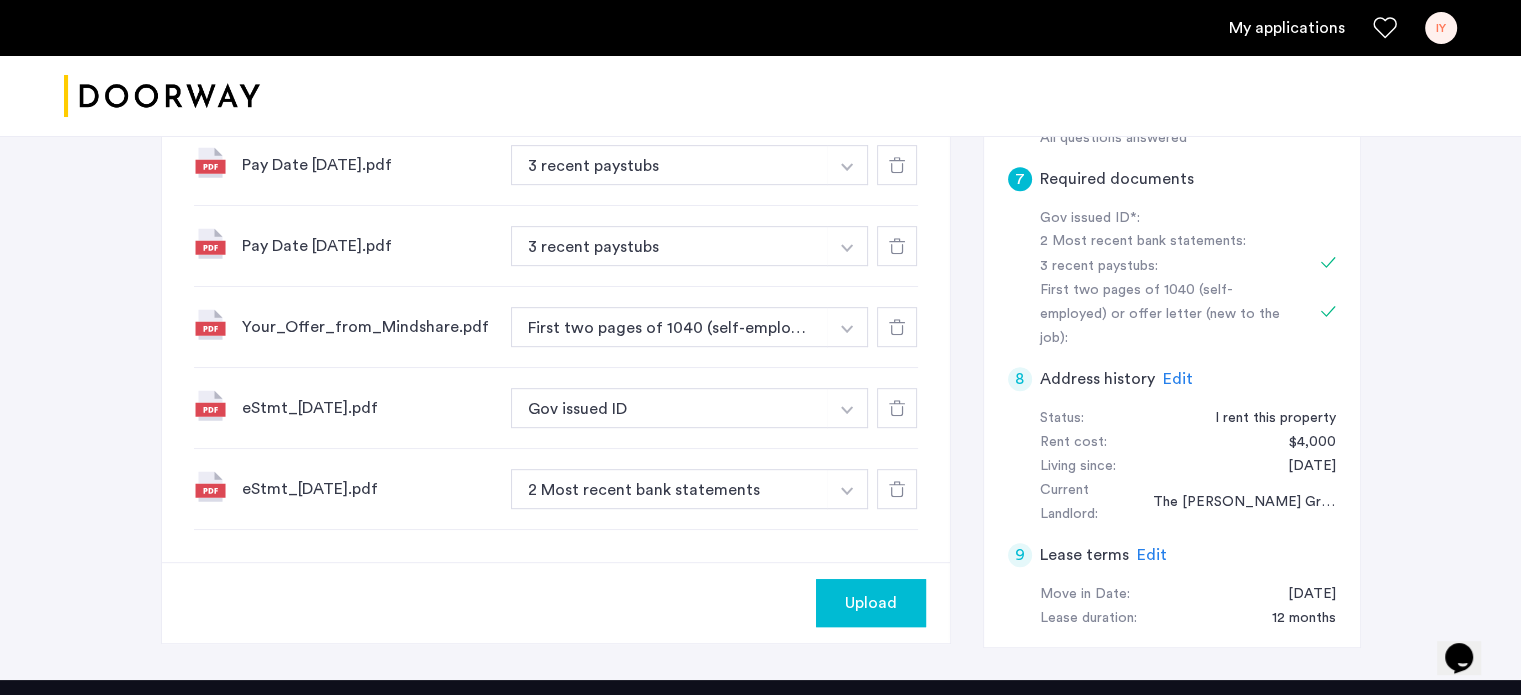 click at bounding box center (847, 86) 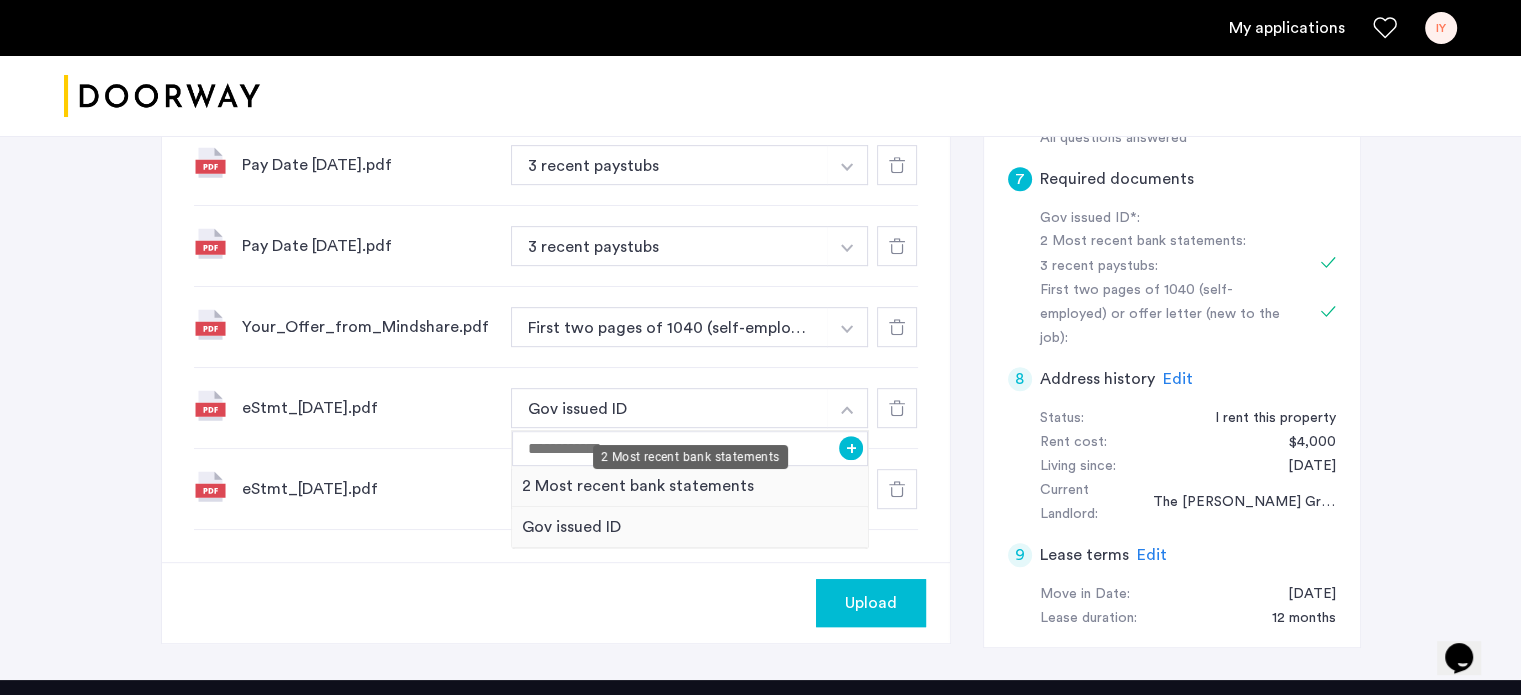 click on "2 Most recent bank statements" at bounding box center [690, 486] 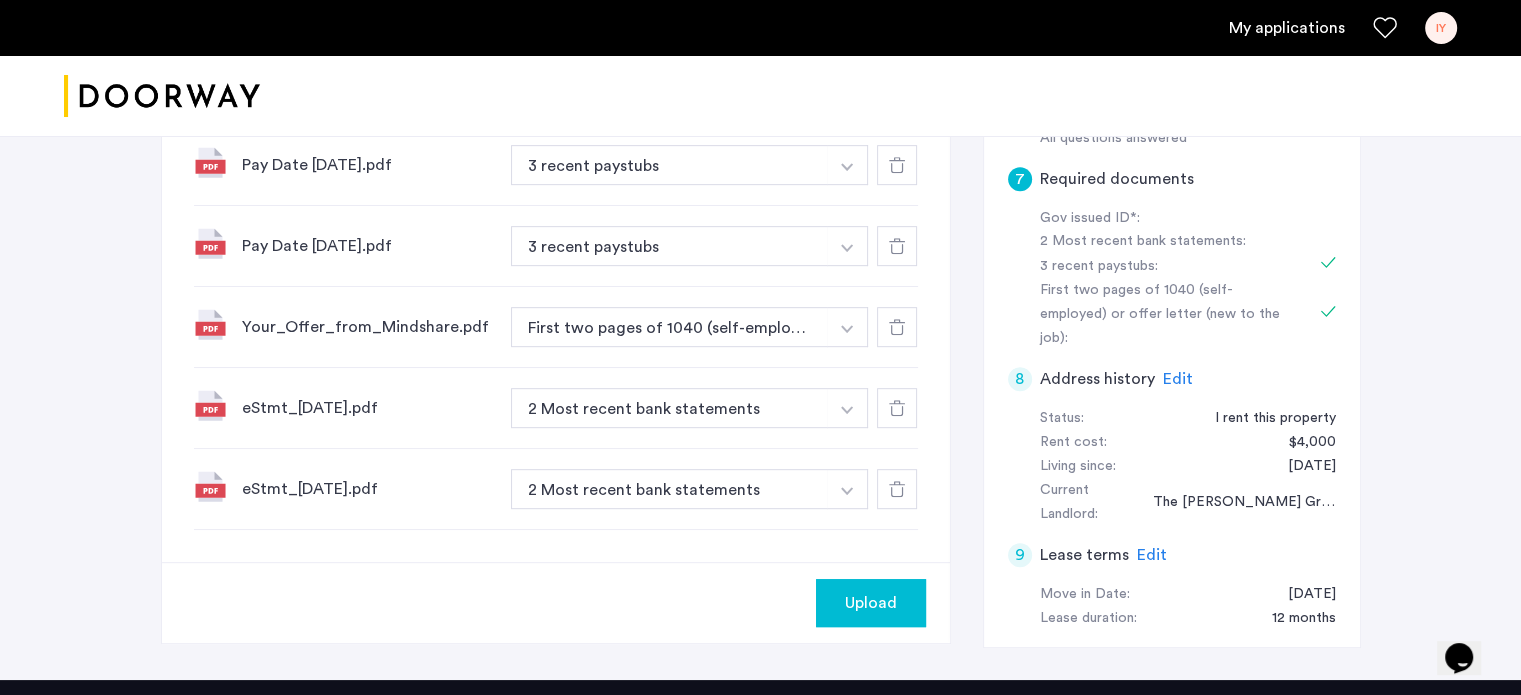 click on "Upload" 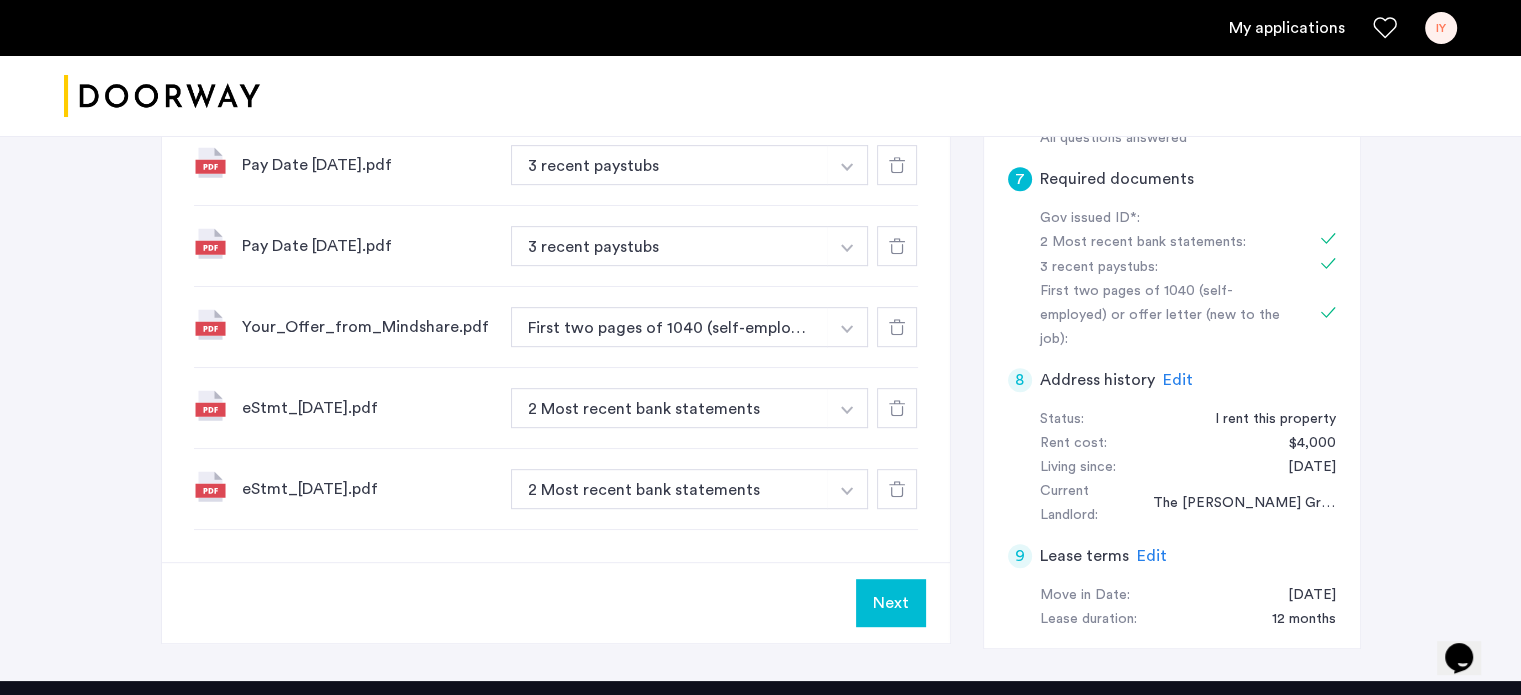 scroll, scrollTop: 591, scrollLeft: 0, axis: vertical 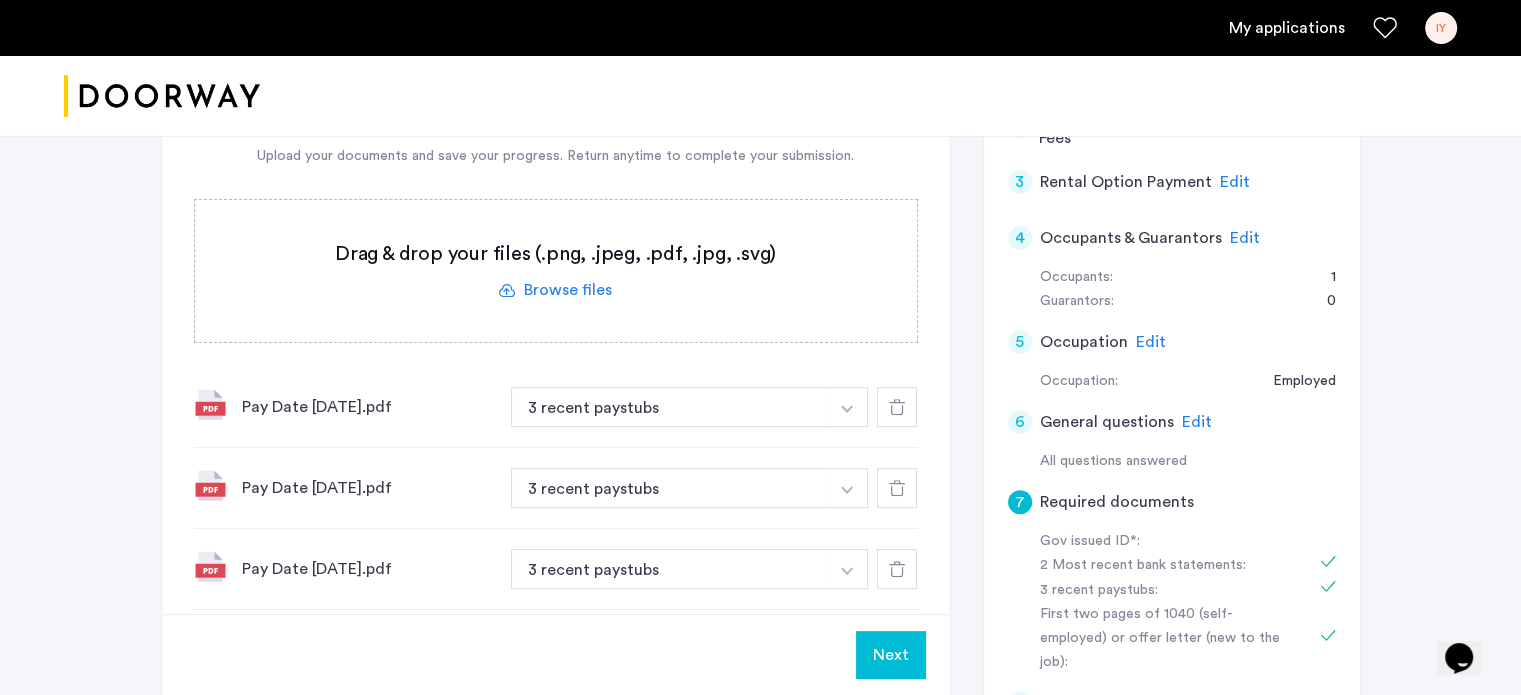 click 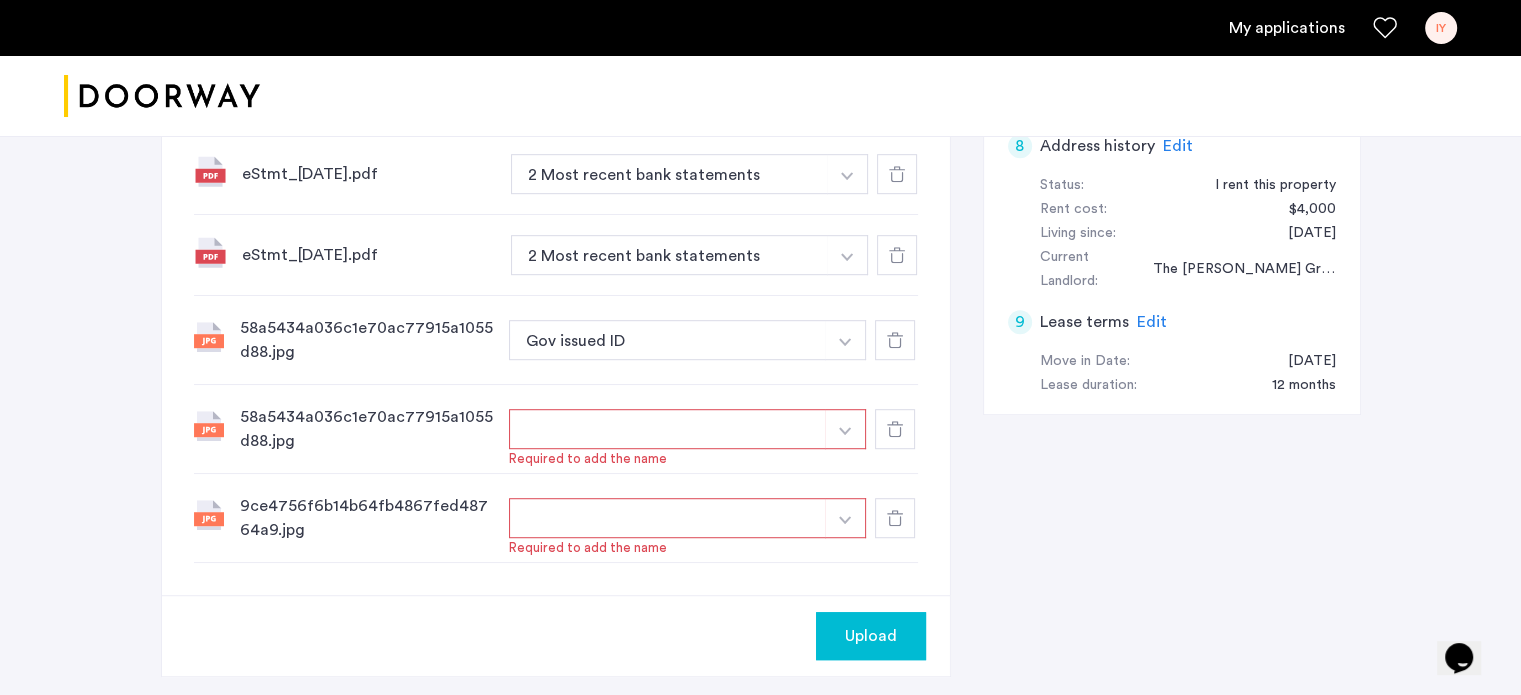 scroll, scrollTop: 1149, scrollLeft: 0, axis: vertical 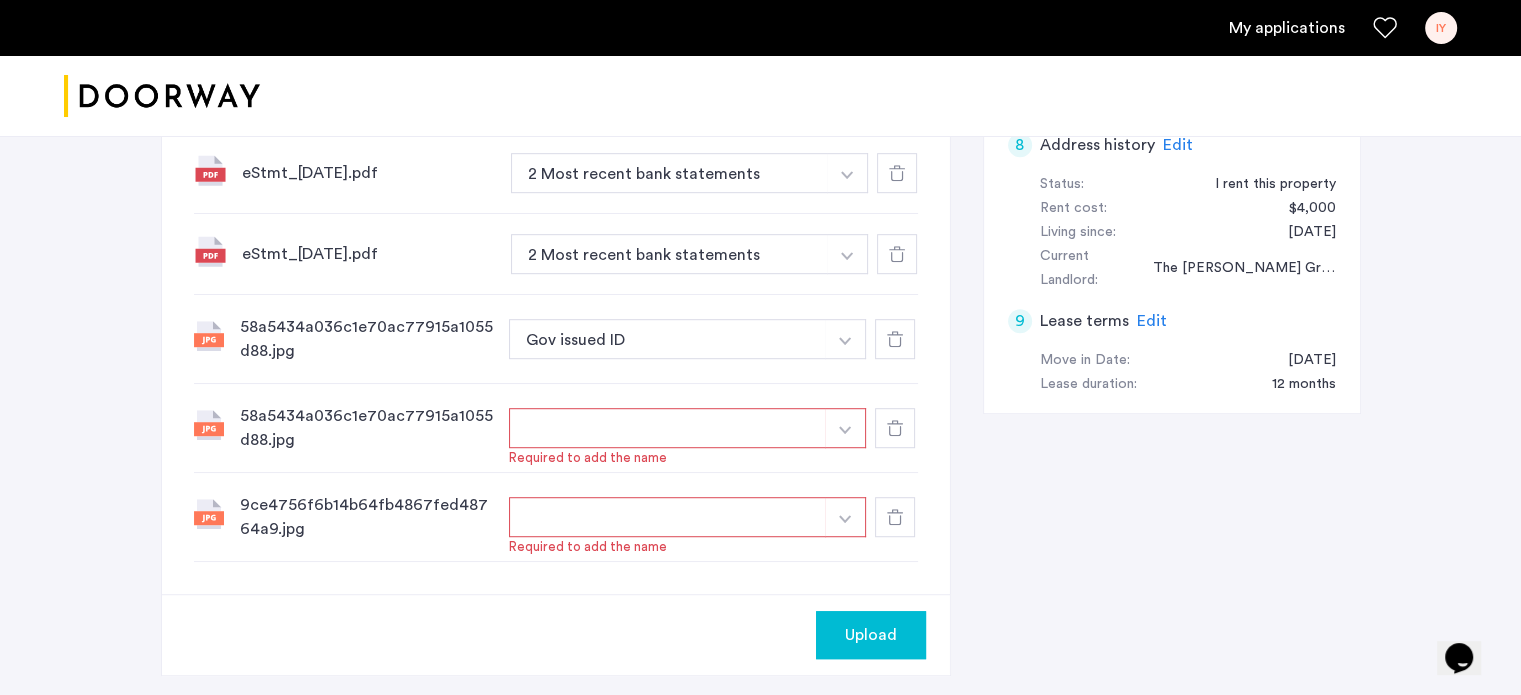 click at bounding box center (668, 428) 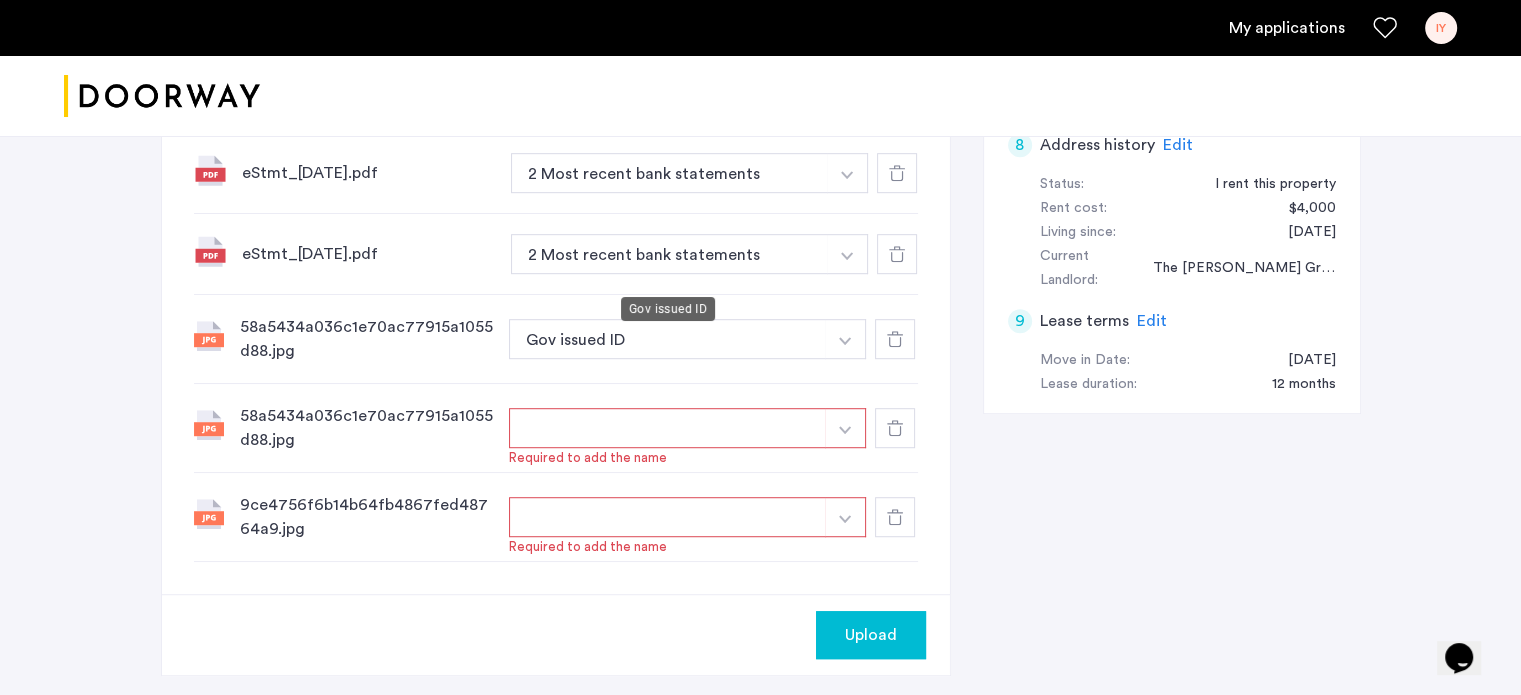 click on "Gov issued ID" at bounding box center [668, 339] 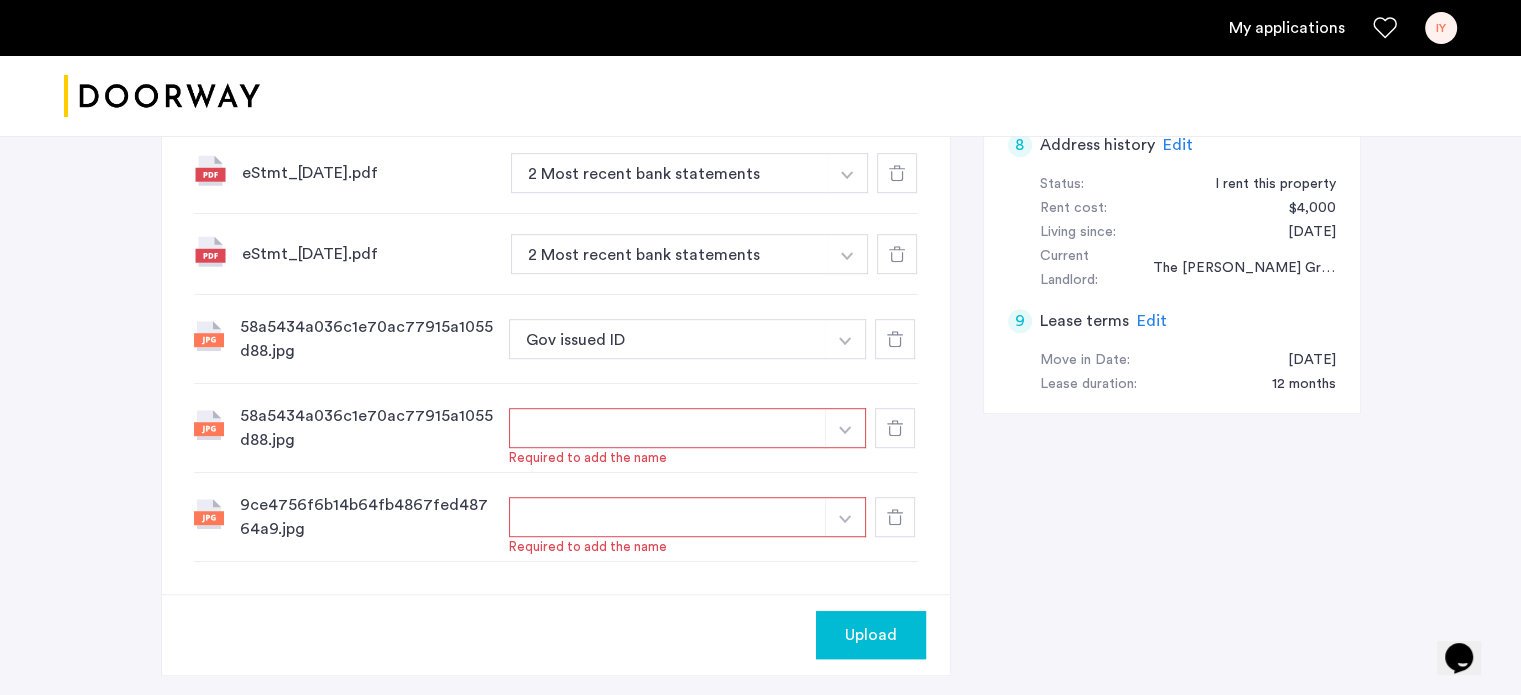 click 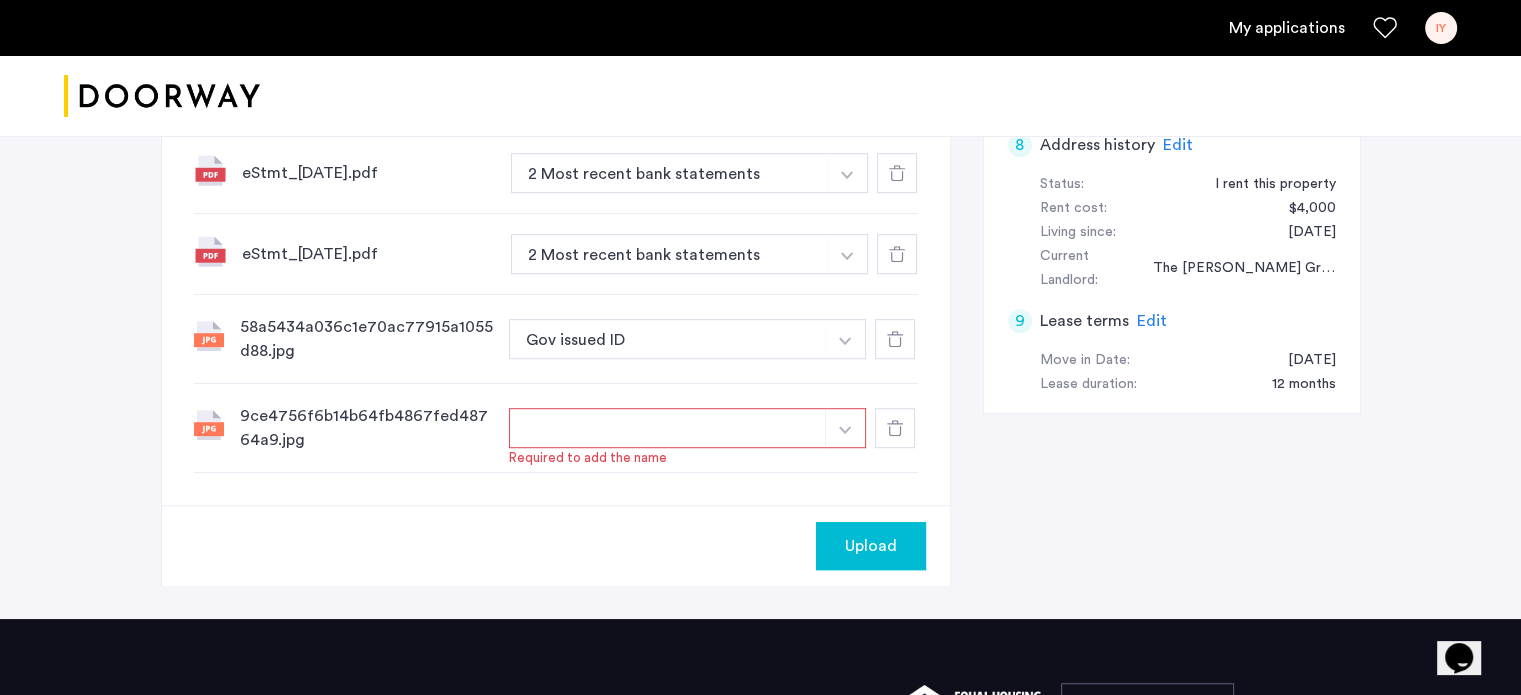 click at bounding box center (668, 428) 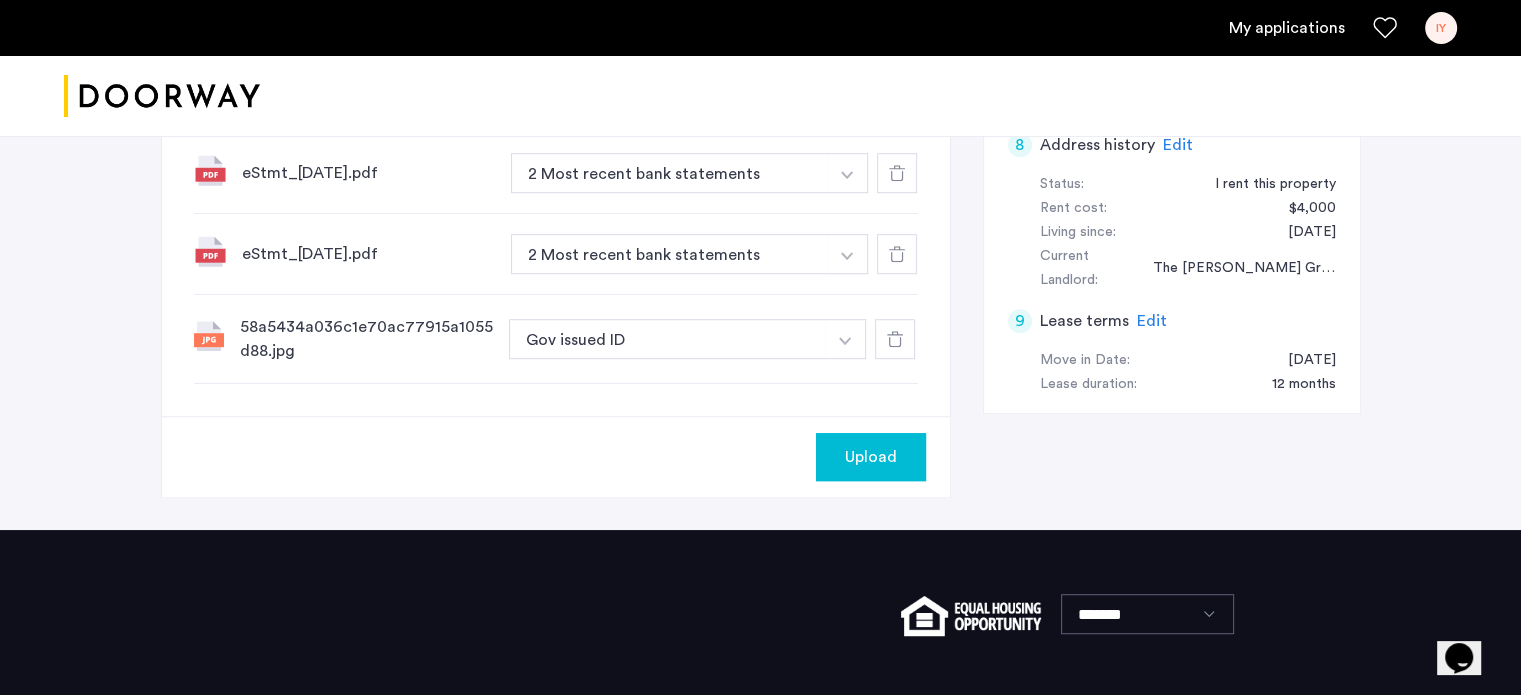 click 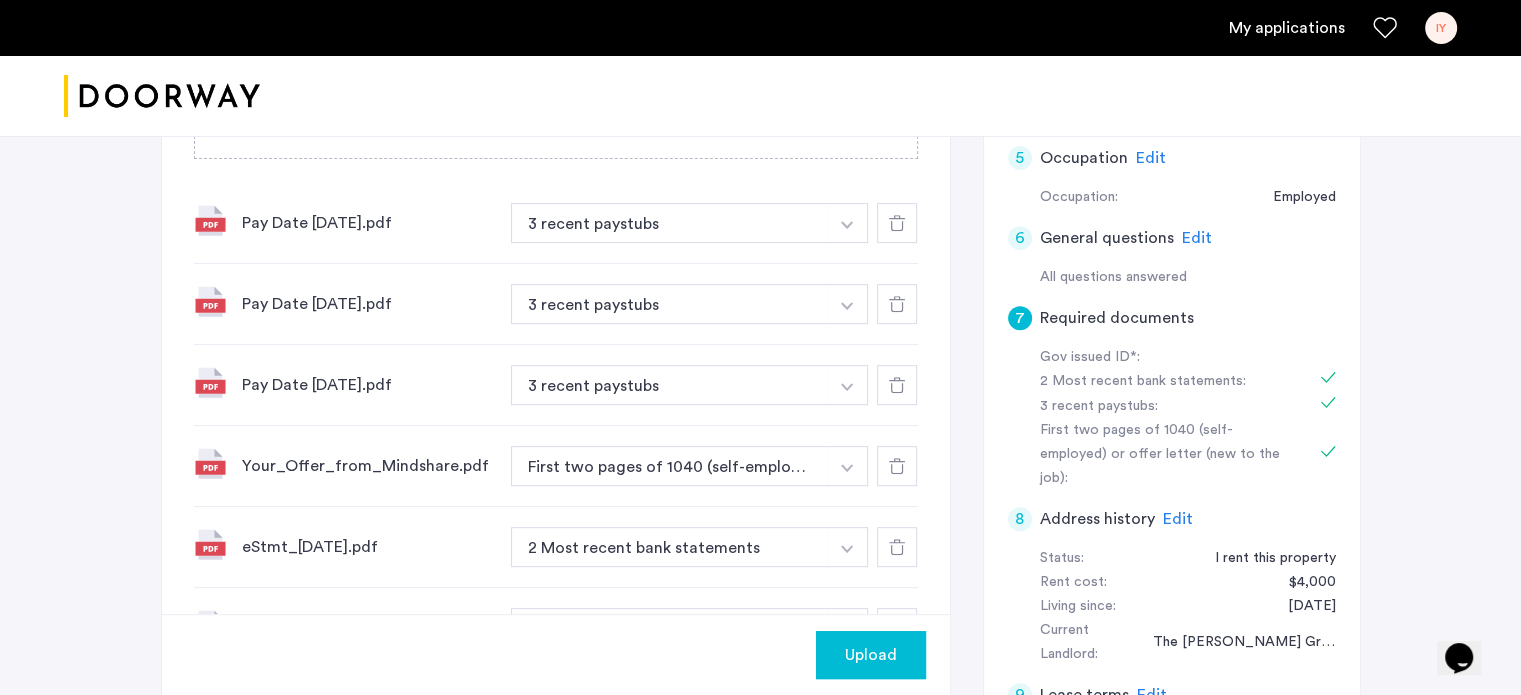 scroll, scrollTop: 856, scrollLeft: 0, axis: vertical 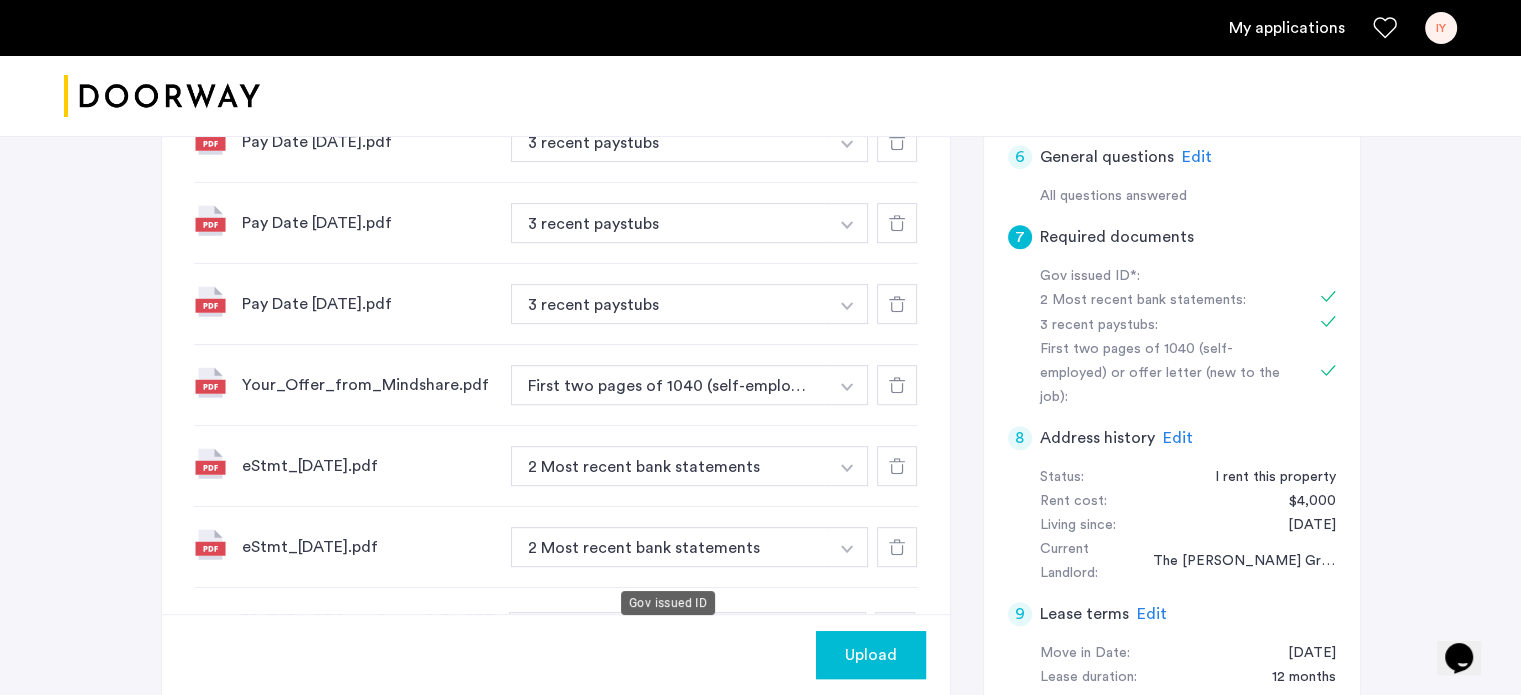 click on "Gov issued ID" at bounding box center [668, 632] 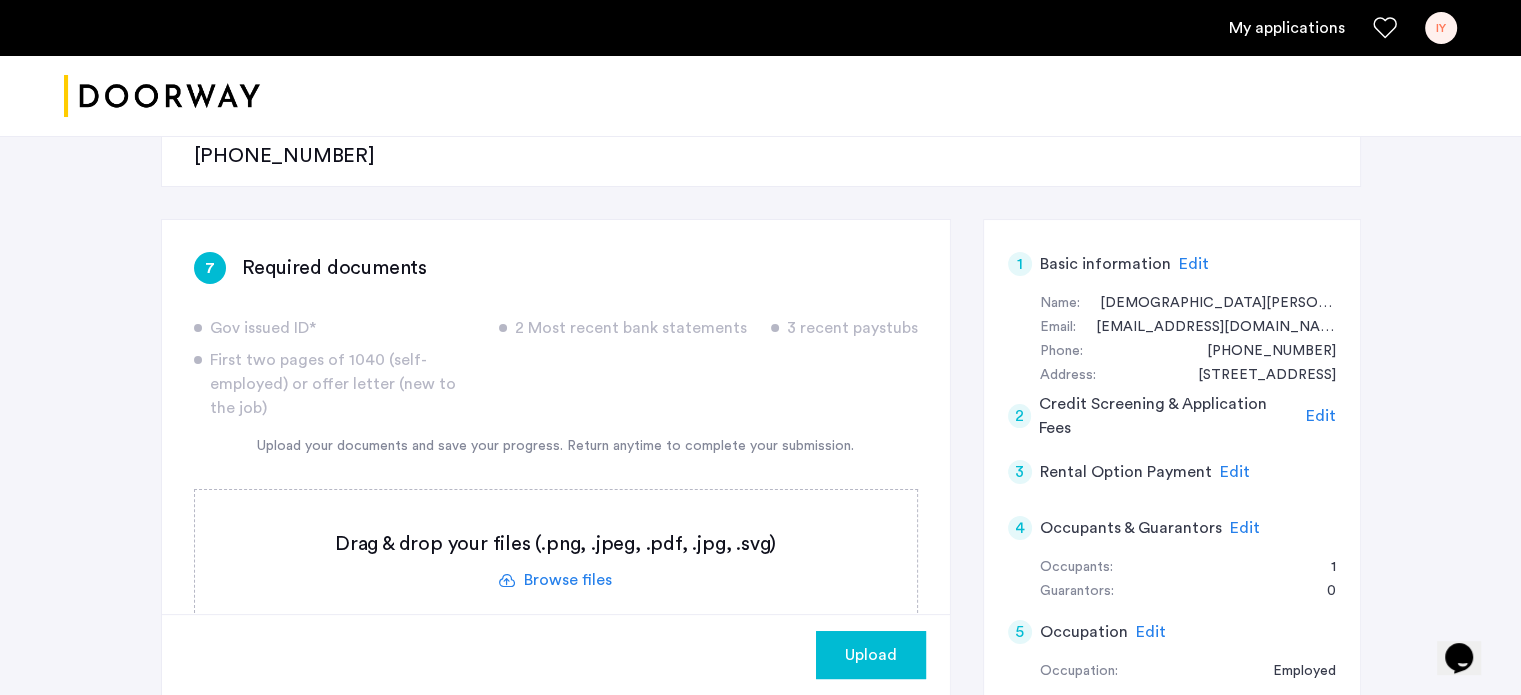 scroll, scrollTop: 292, scrollLeft: 0, axis: vertical 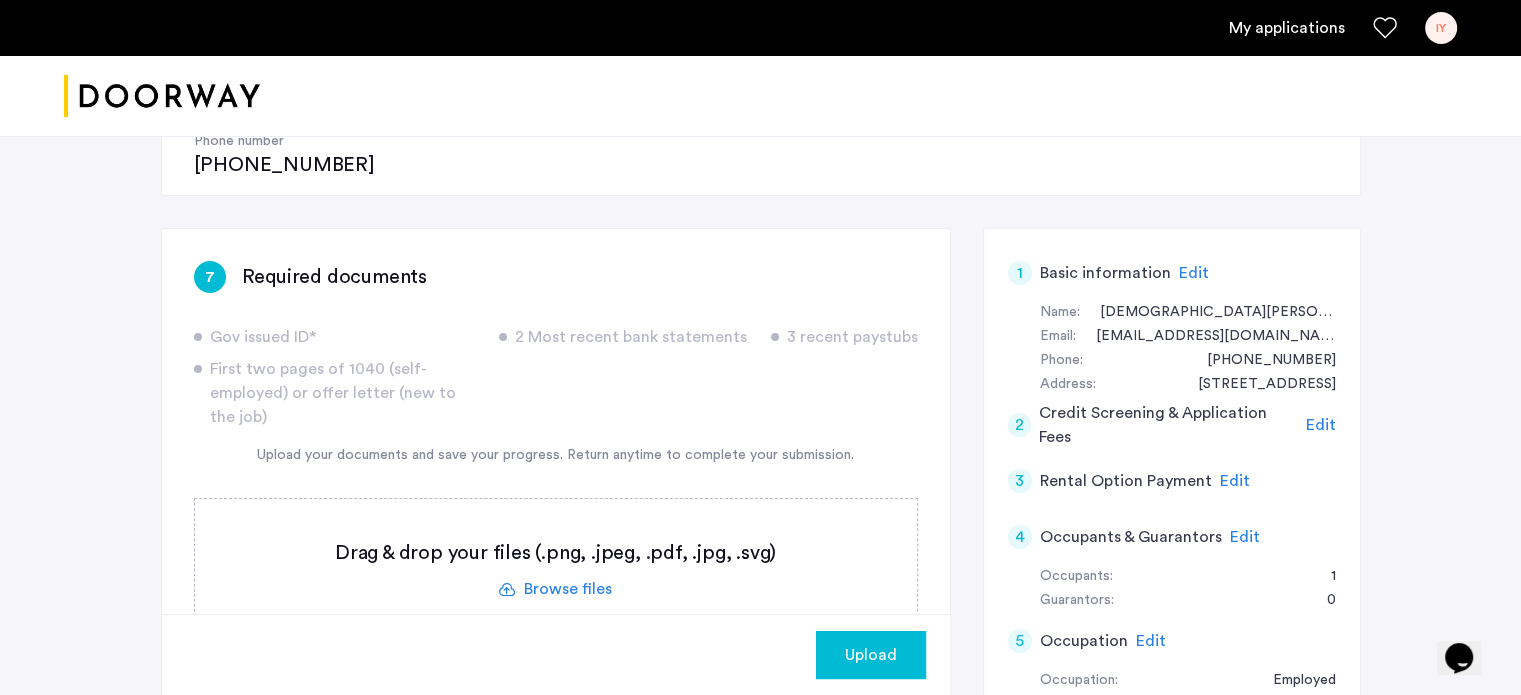 click on "Upload" 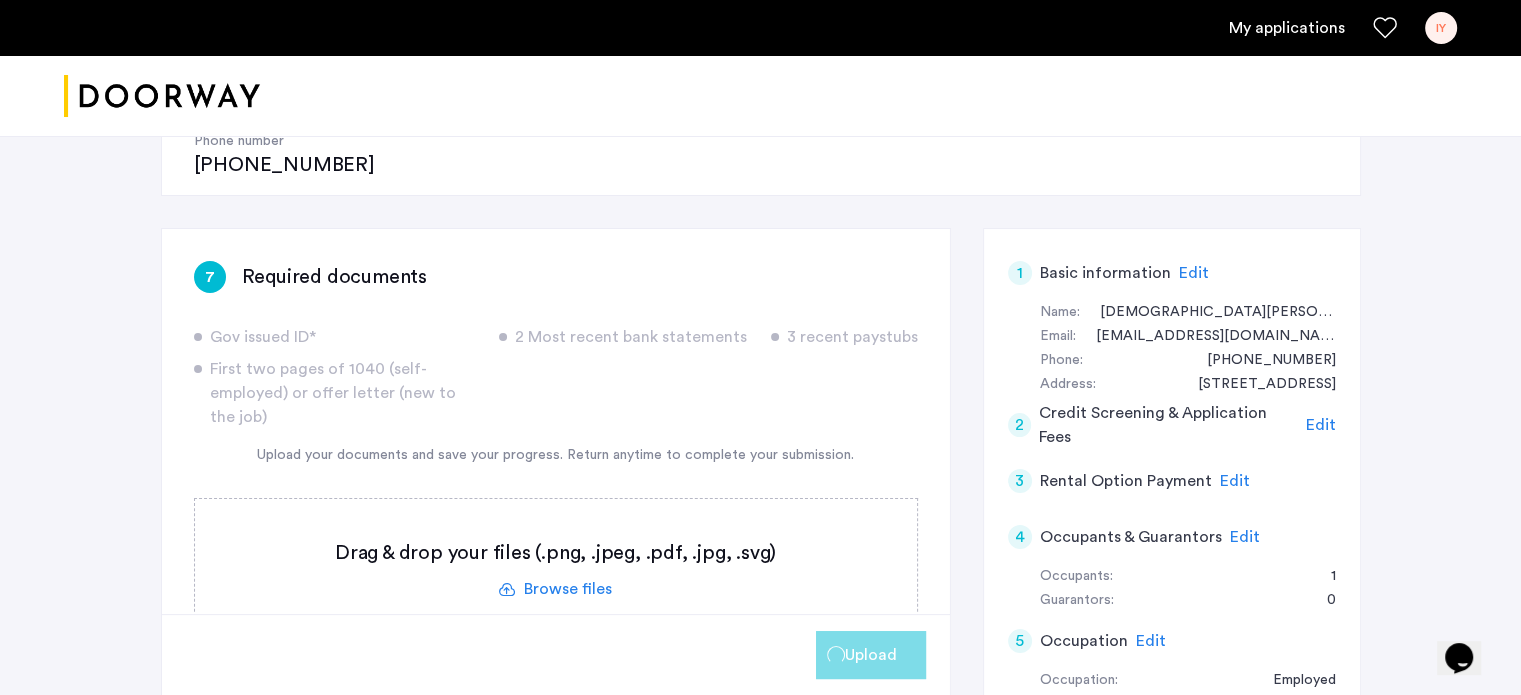 click on "Upload" 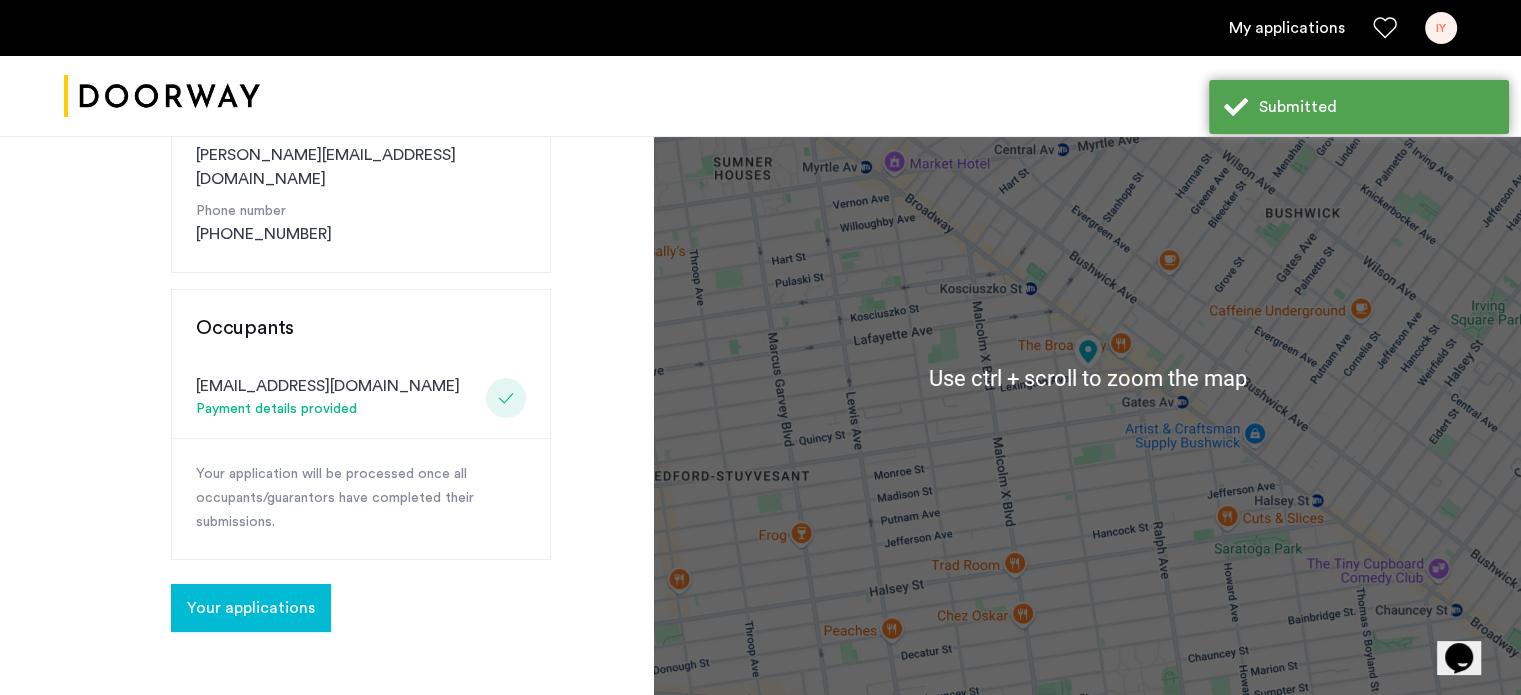 scroll, scrollTop: 392, scrollLeft: 0, axis: vertical 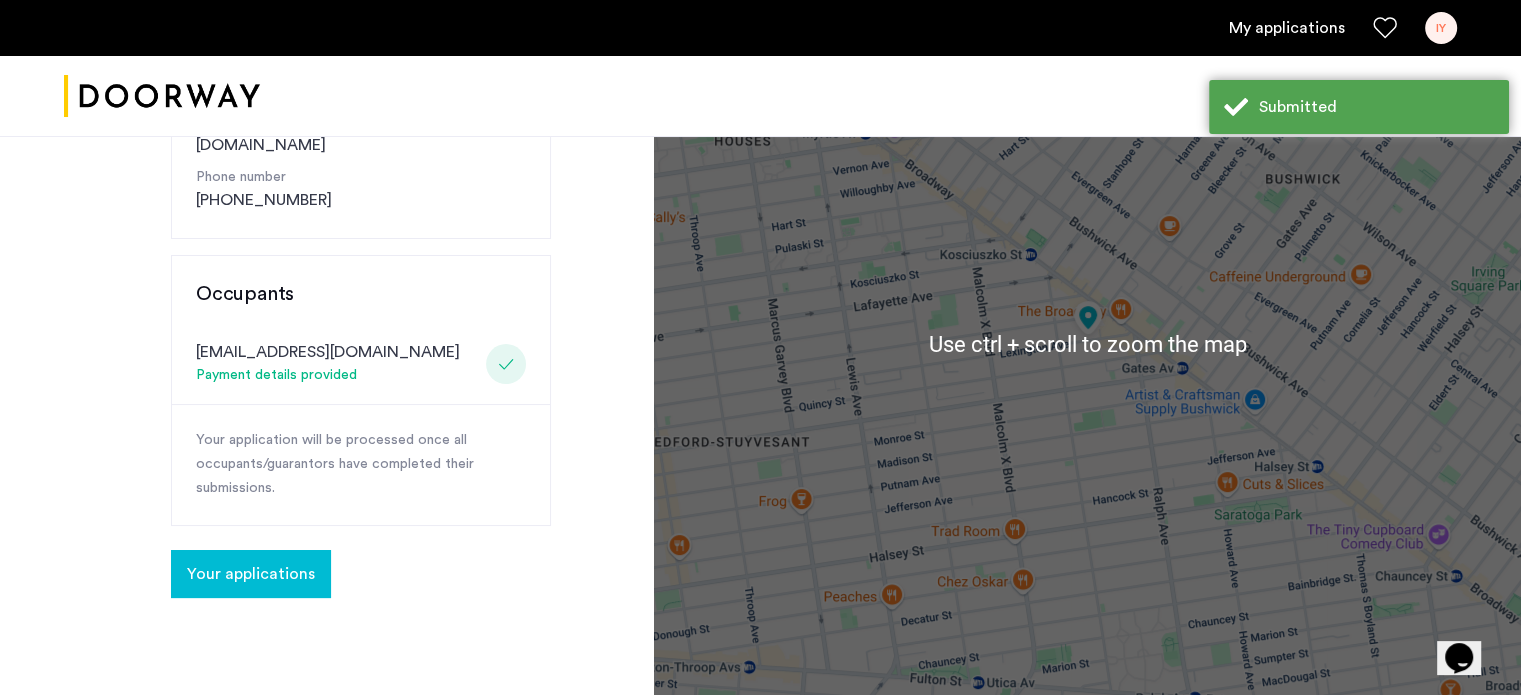 click on "Your applications" 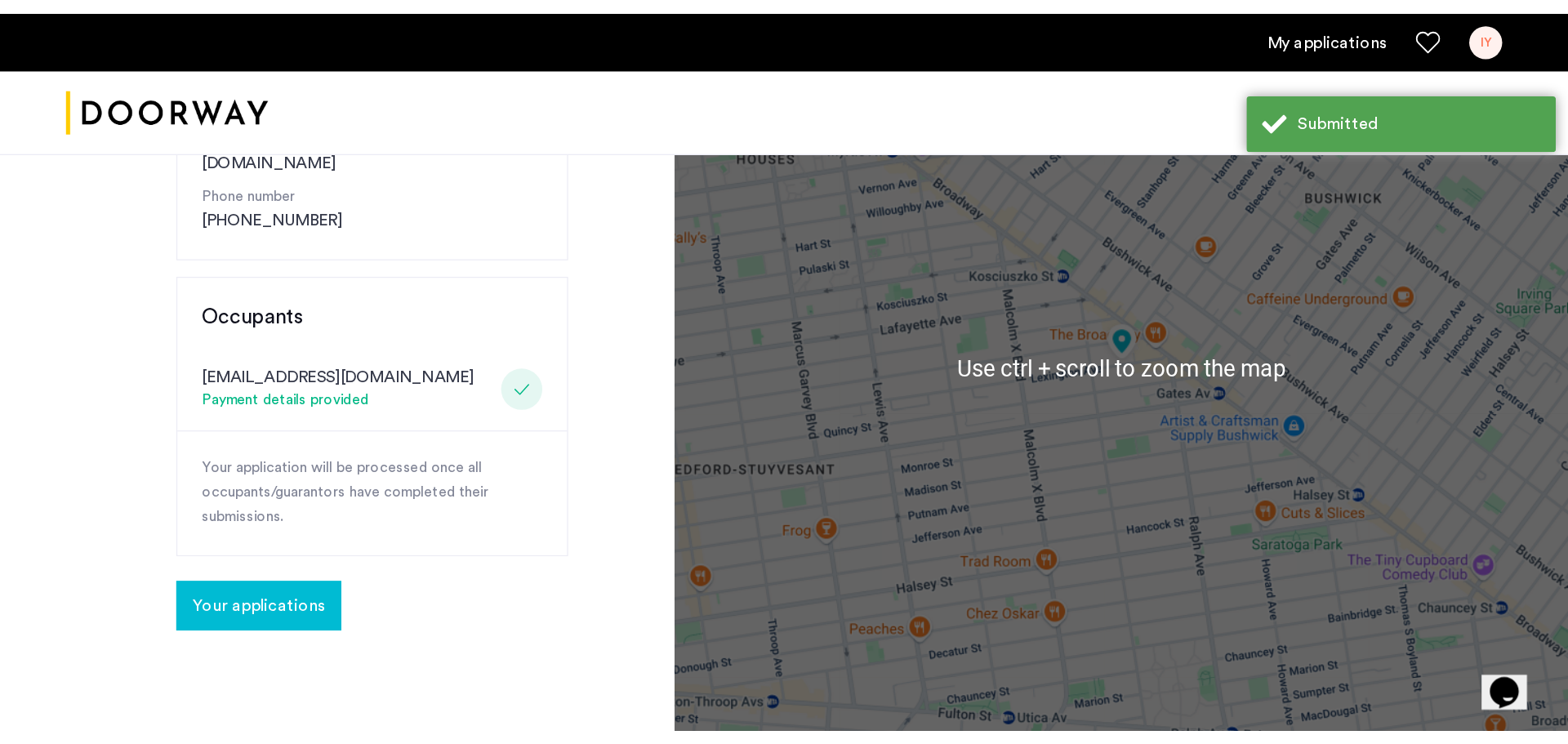 scroll, scrollTop: 0, scrollLeft: 0, axis: both 